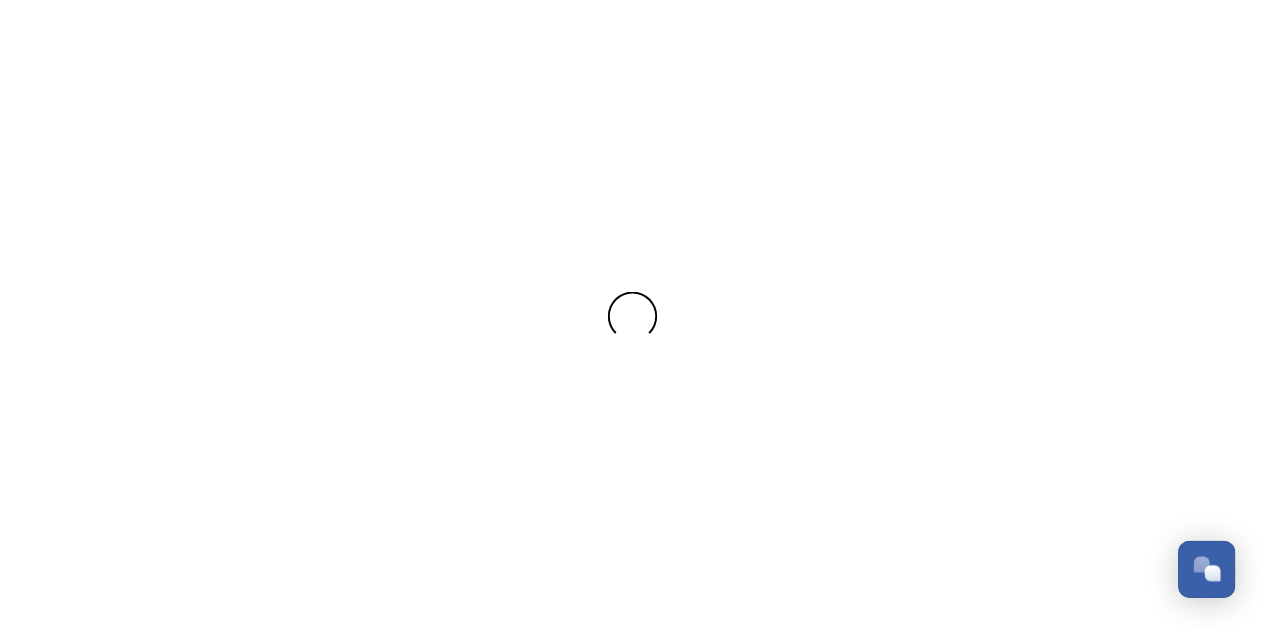 scroll, scrollTop: 0, scrollLeft: 0, axis: both 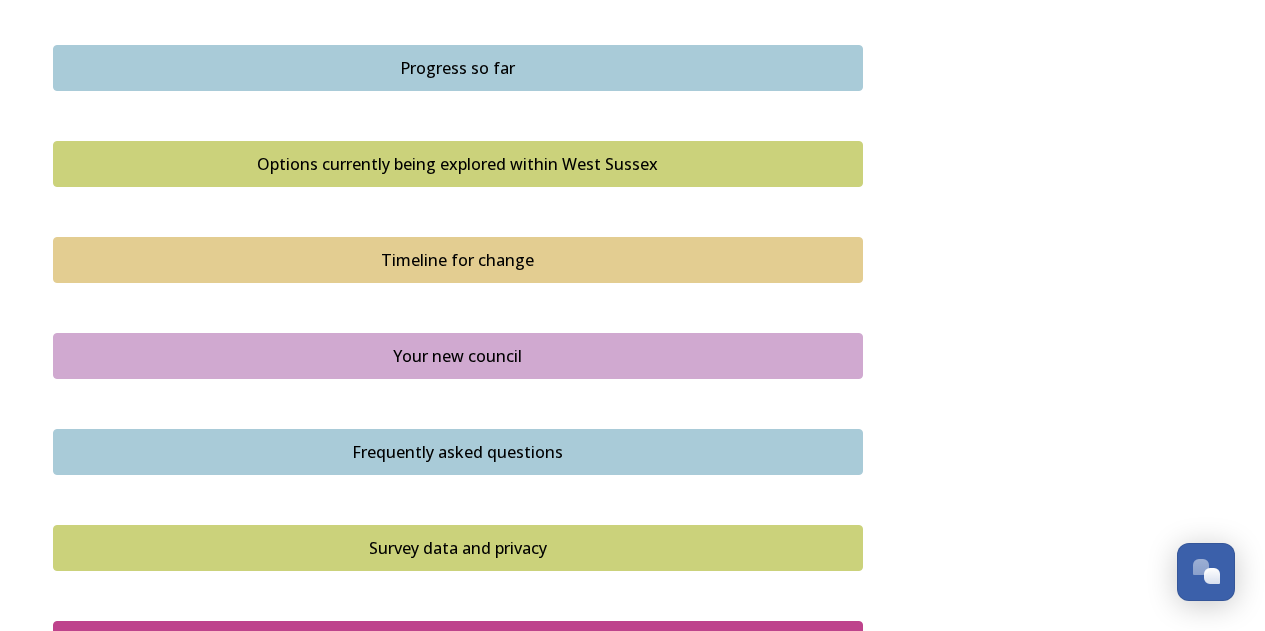 click on "Progress so far" at bounding box center (458, 68) 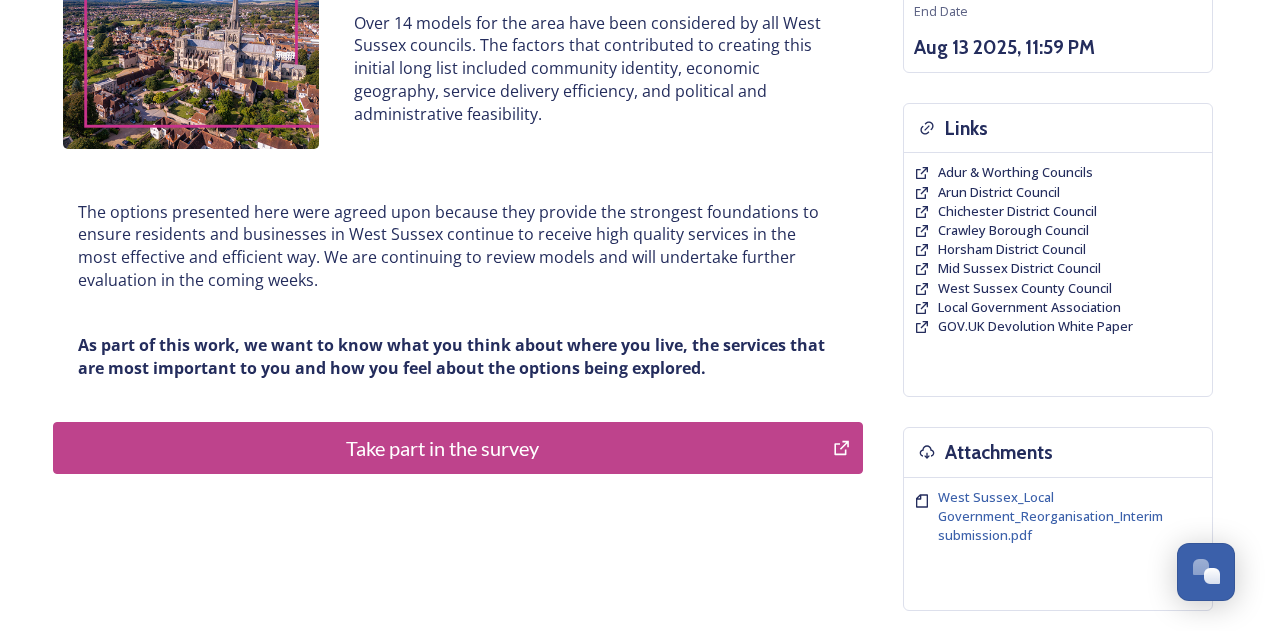 scroll, scrollTop: 383, scrollLeft: 0, axis: vertical 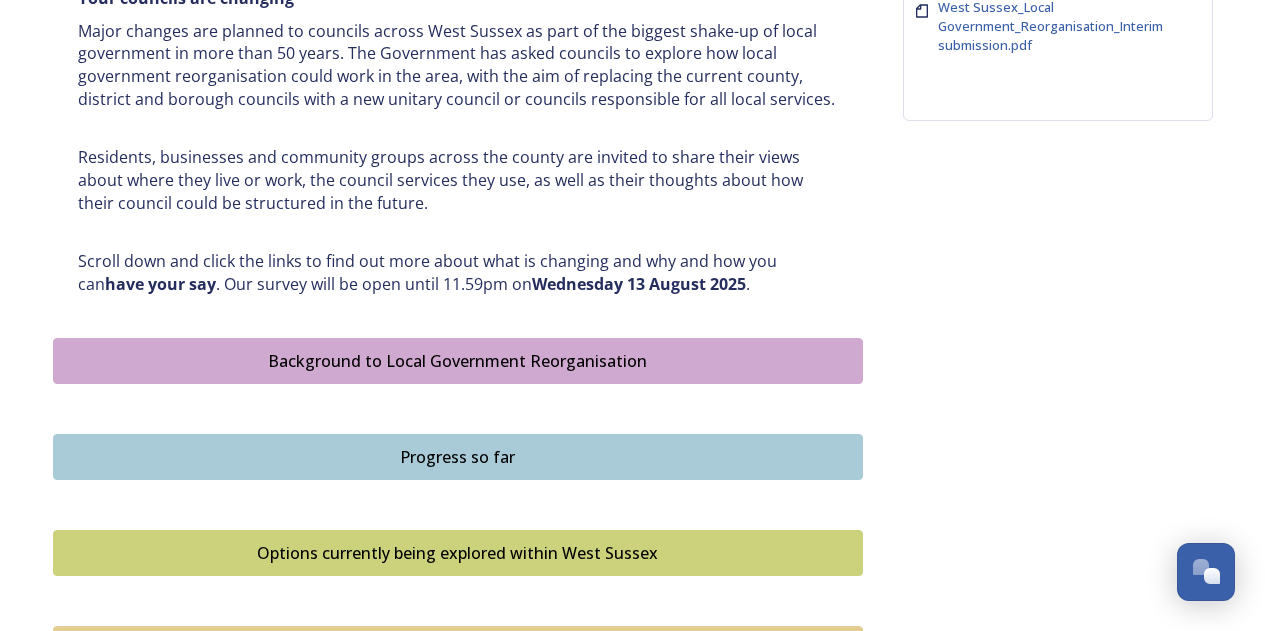 click on "Background to Local Government Reorganisation" at bounding box center [458, 361] 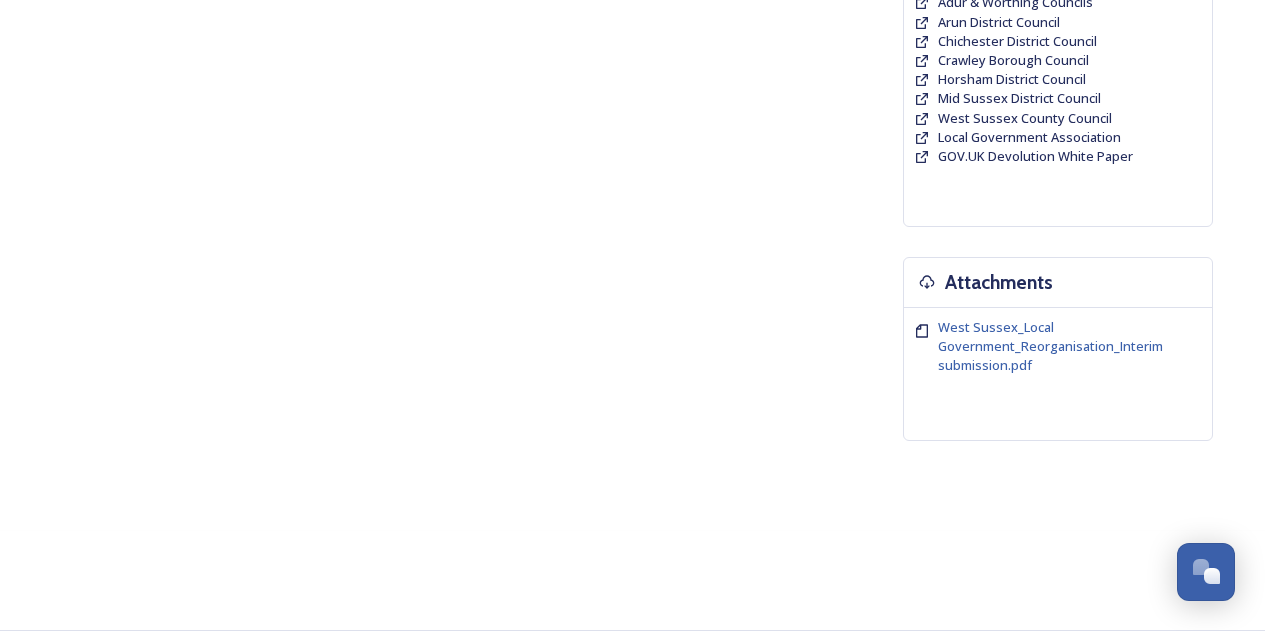 scroll, scrollTop: 0, scrollLeft: 0, axis: both 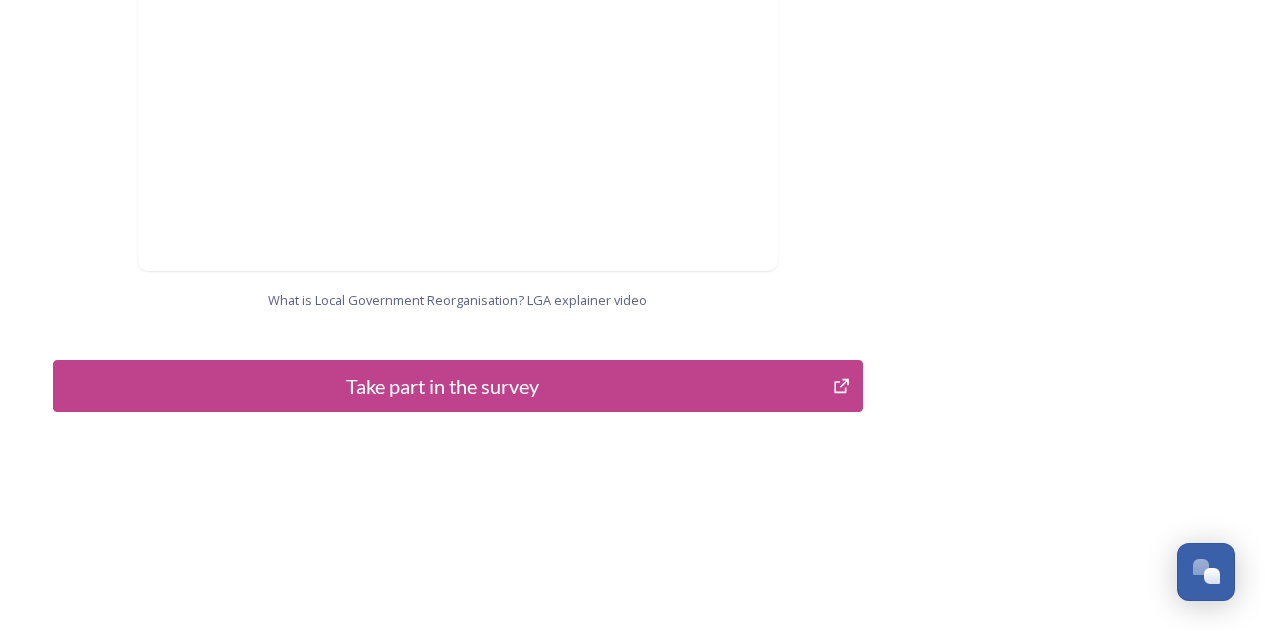 click on "Take part in the survey" at bounding box center (443, 386) 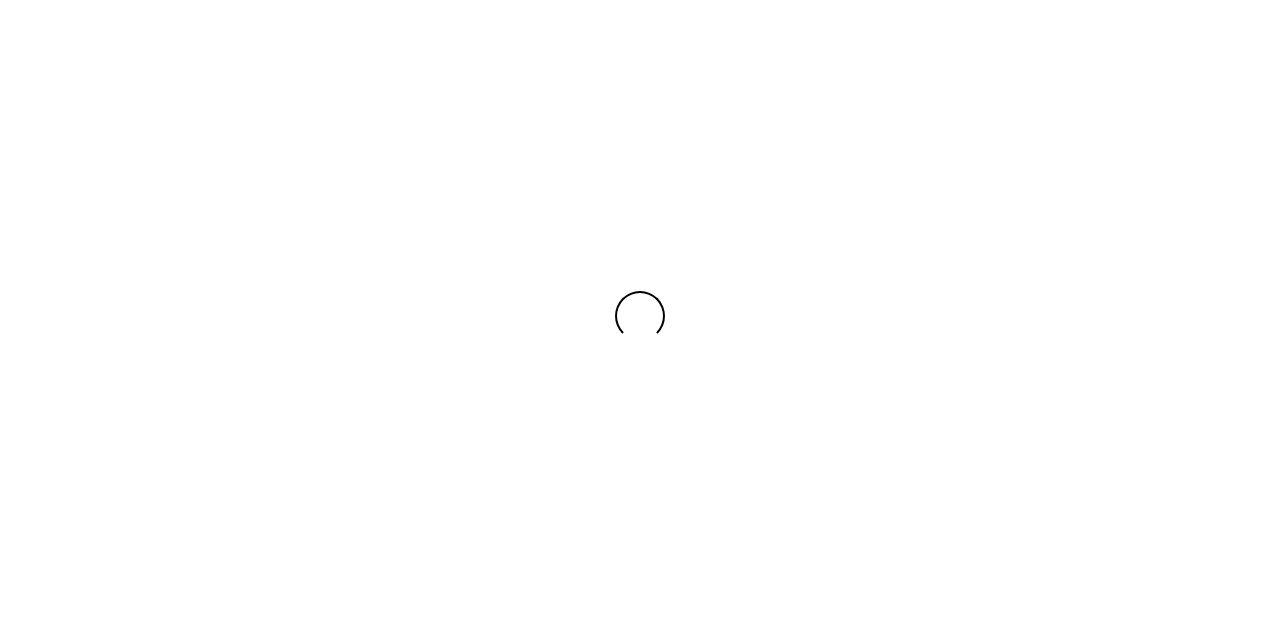 scroll, scrollTop: 0, scrollLeft: 0, axis: both 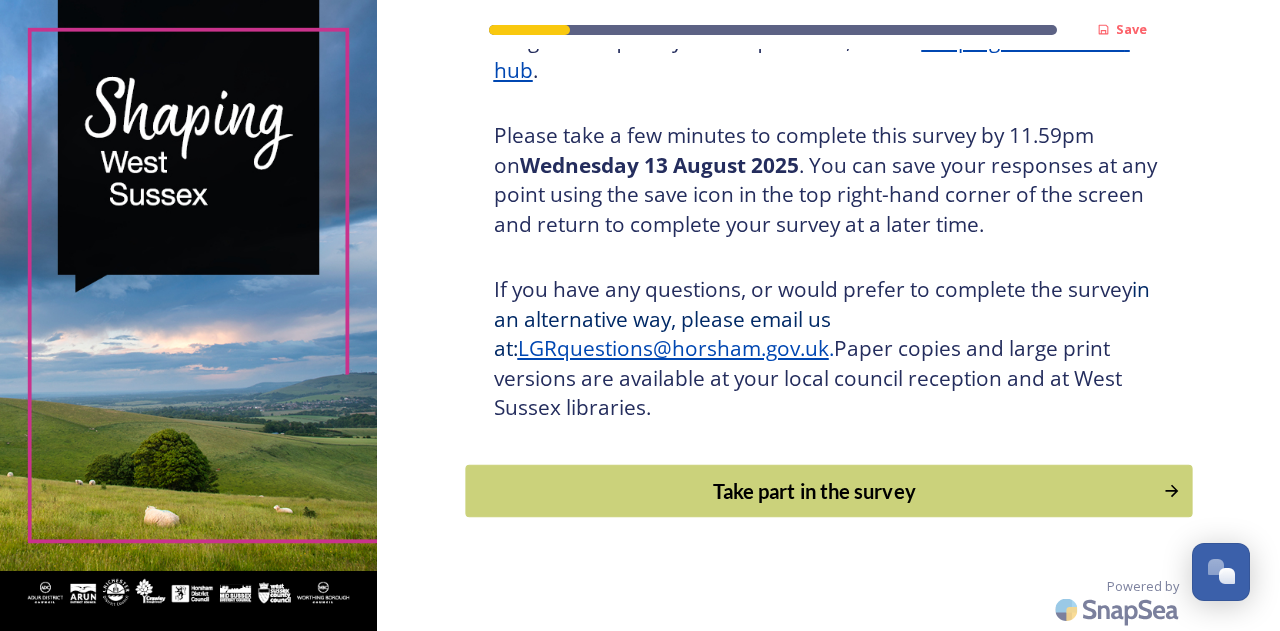 click on "Take part in the survey" at bounding box center [814, 491] 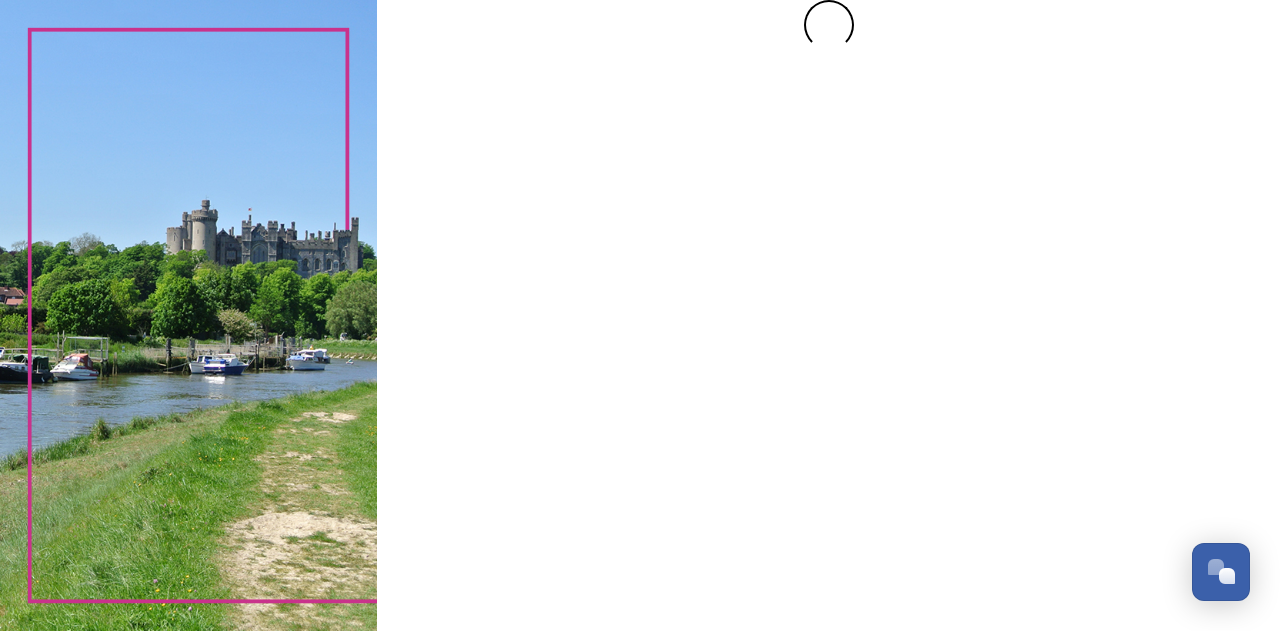 scroll, scrollTop: 0, scrollLeft: 0, axis: both 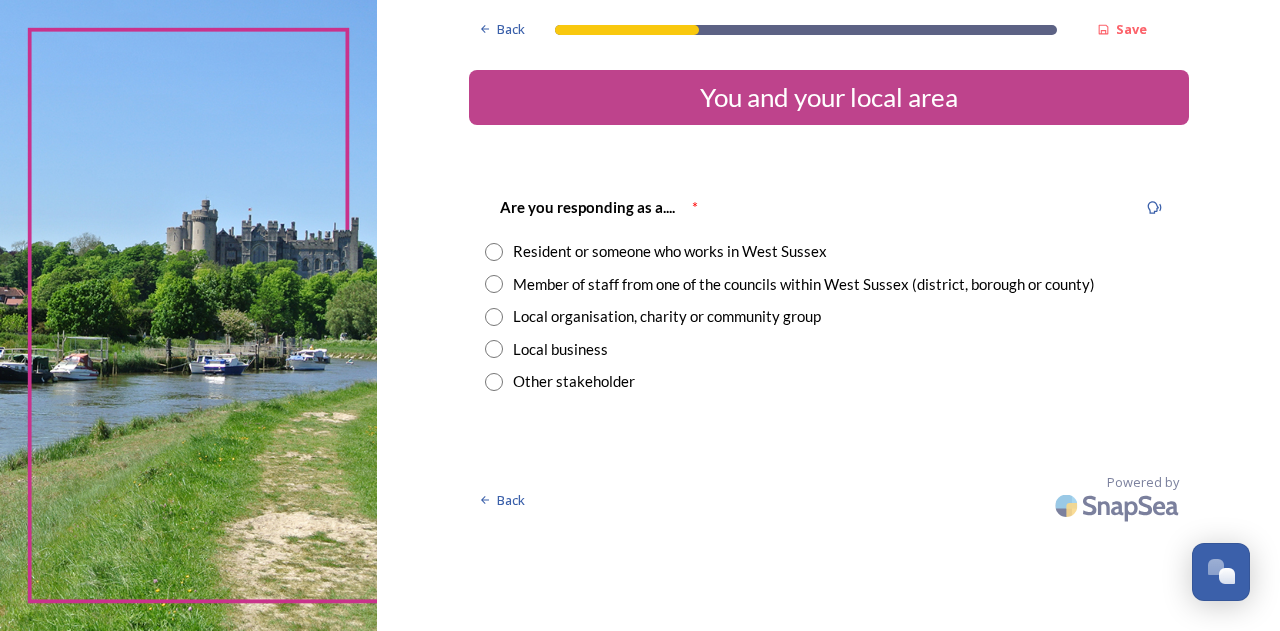click at bounding box center [494, 252] 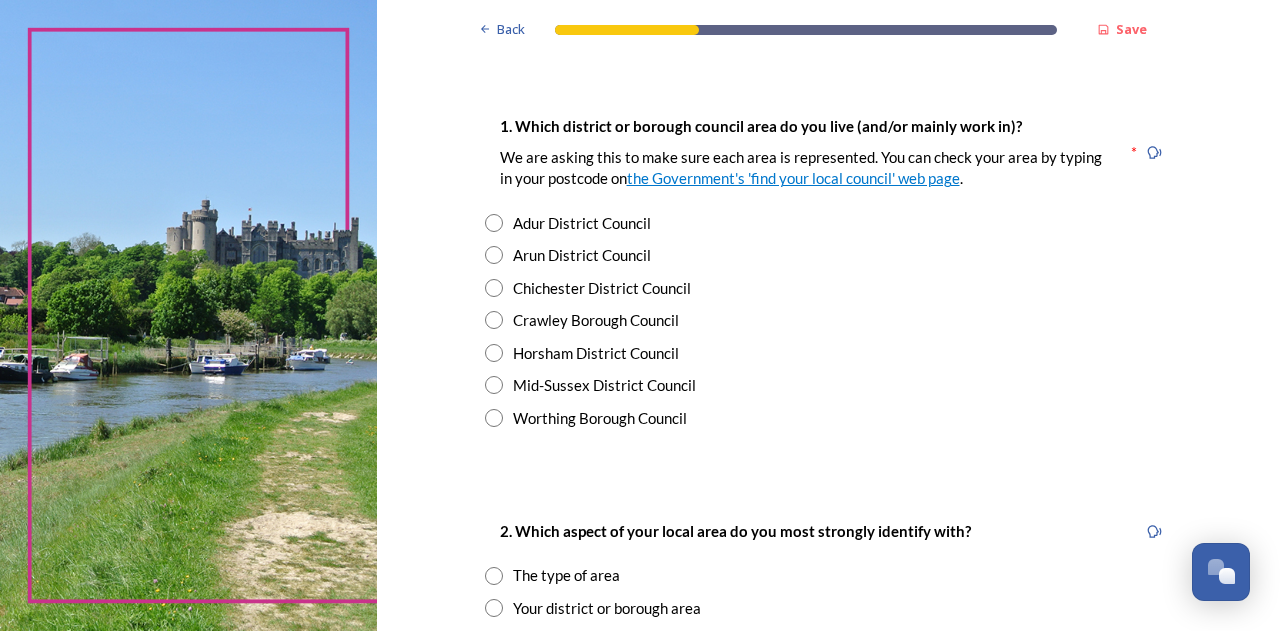 scroll, scrollTop: 367, scrollLeft: 0, axis: vertical 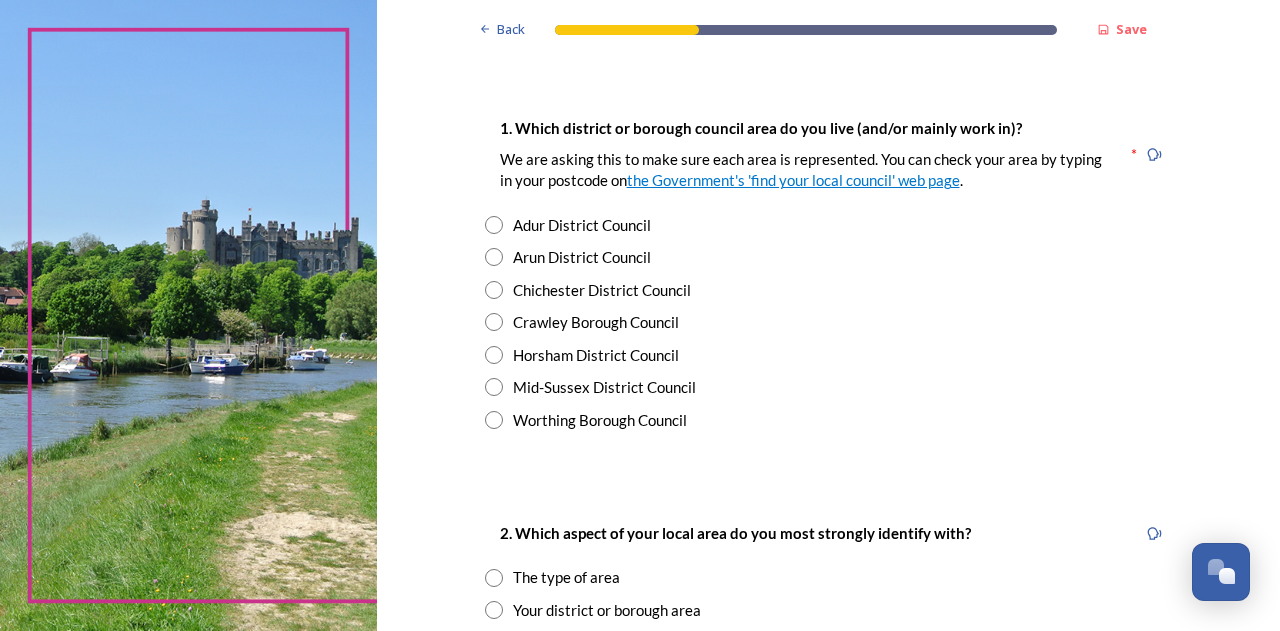 click at bounding box center (494, 387) 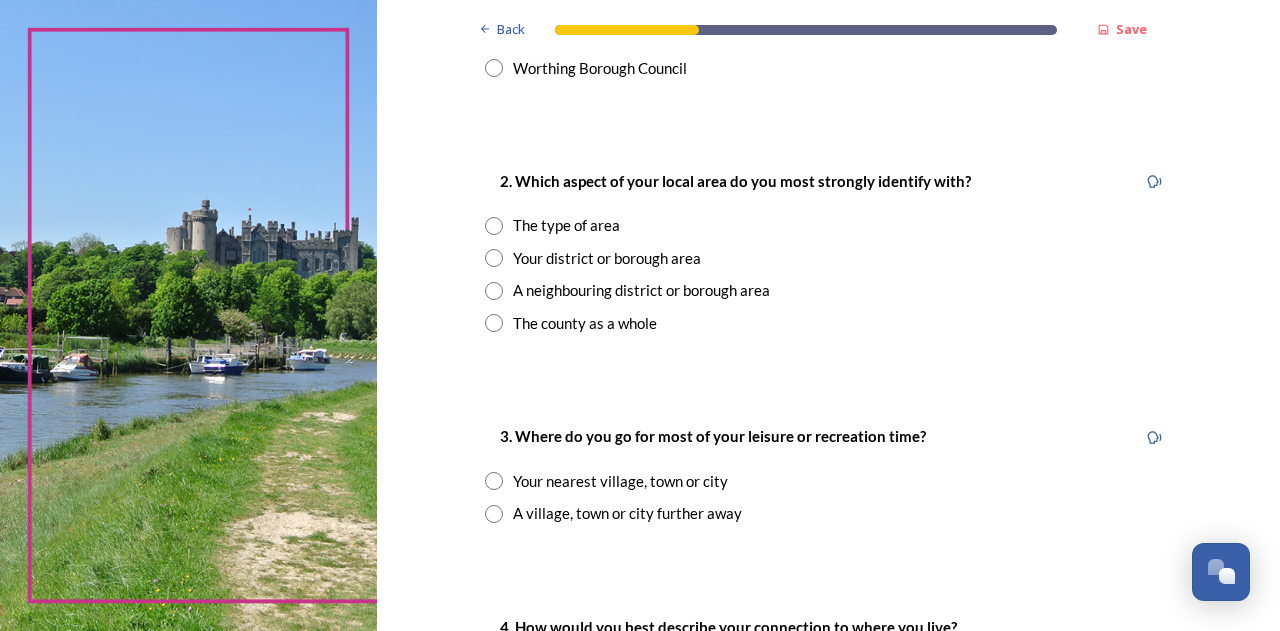 scroll, scrollTop: 723, scrollLeft: 0, axis: vertical 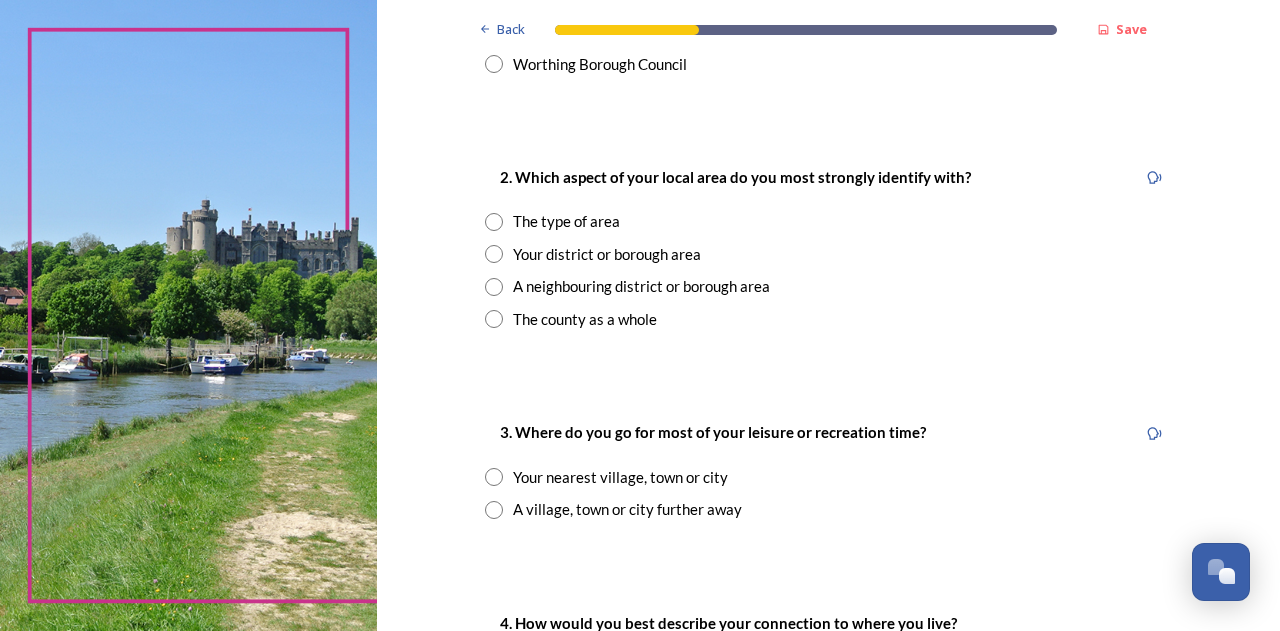 click at bounding box center [494, 222] 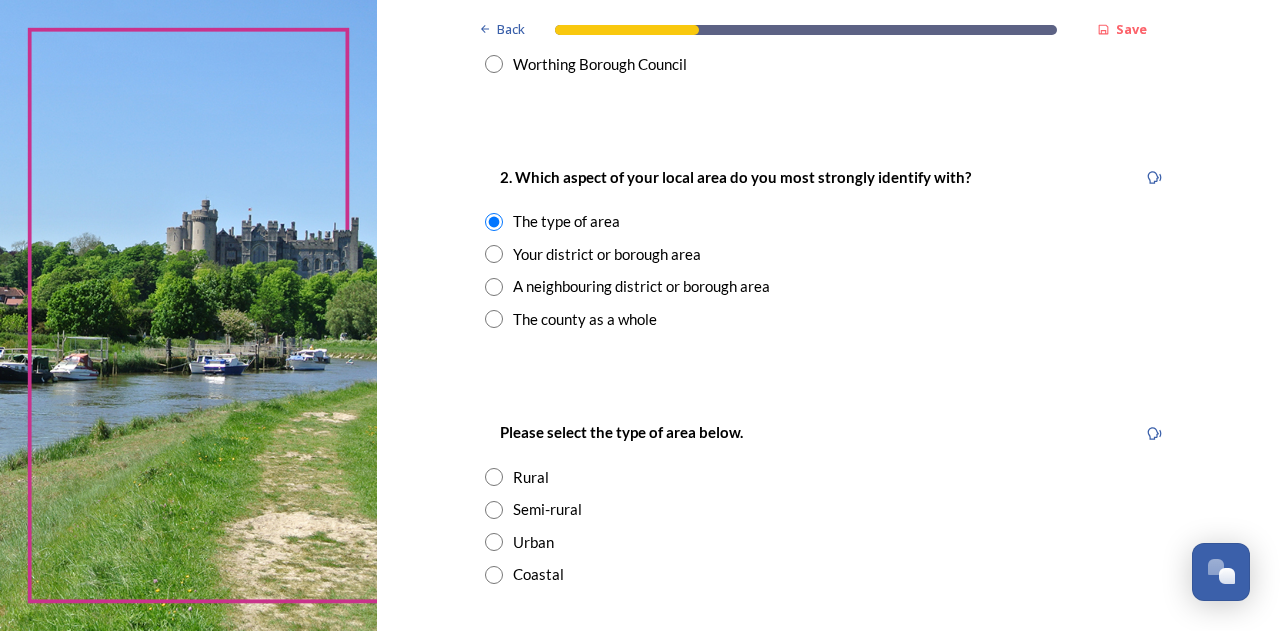click at bounding box center (494, 477) 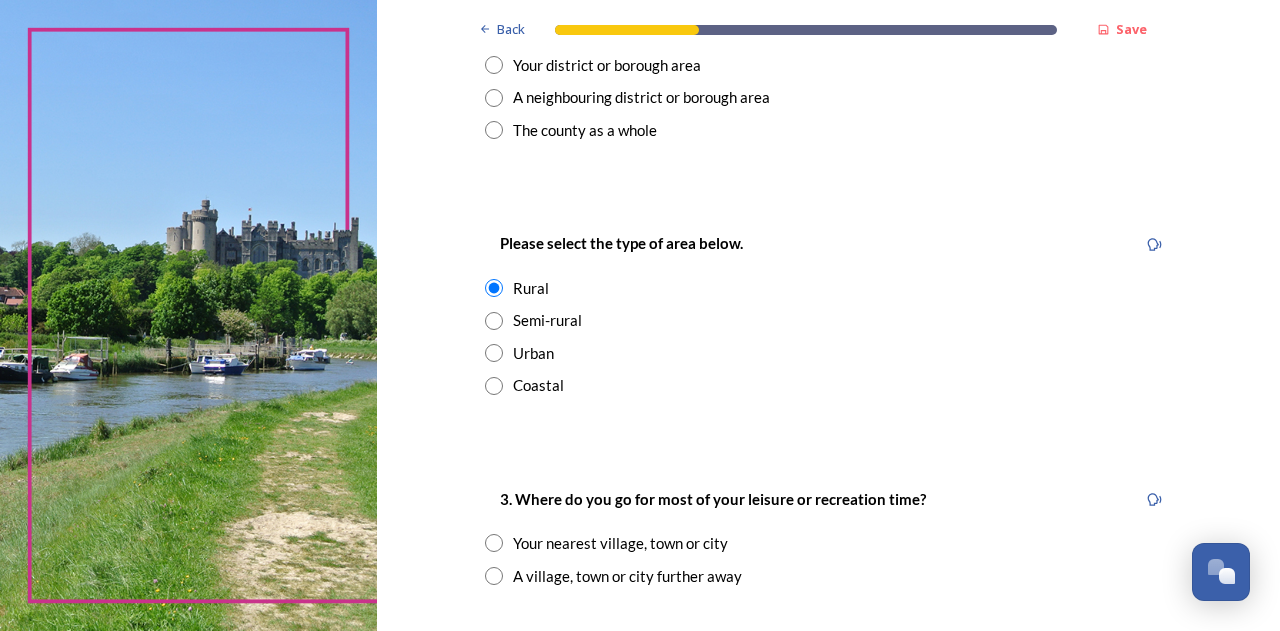 scroll, scrollTop: 975, scrollLeft: 0, axis: vertical 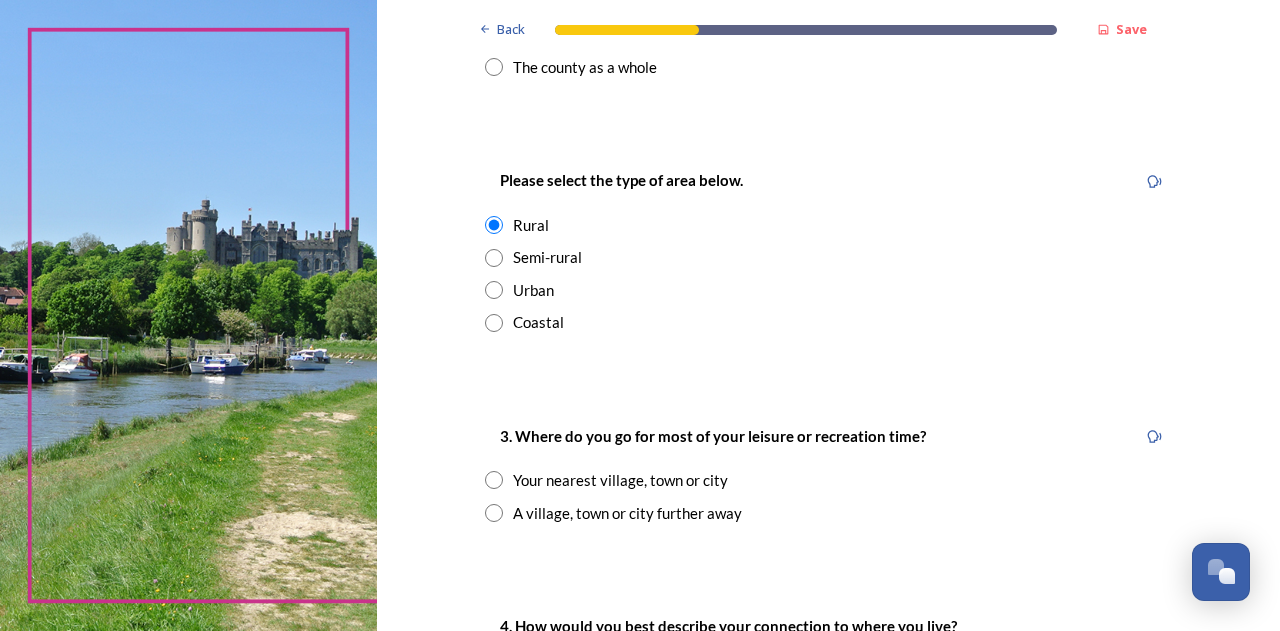 click at bounding box center [494, 480] 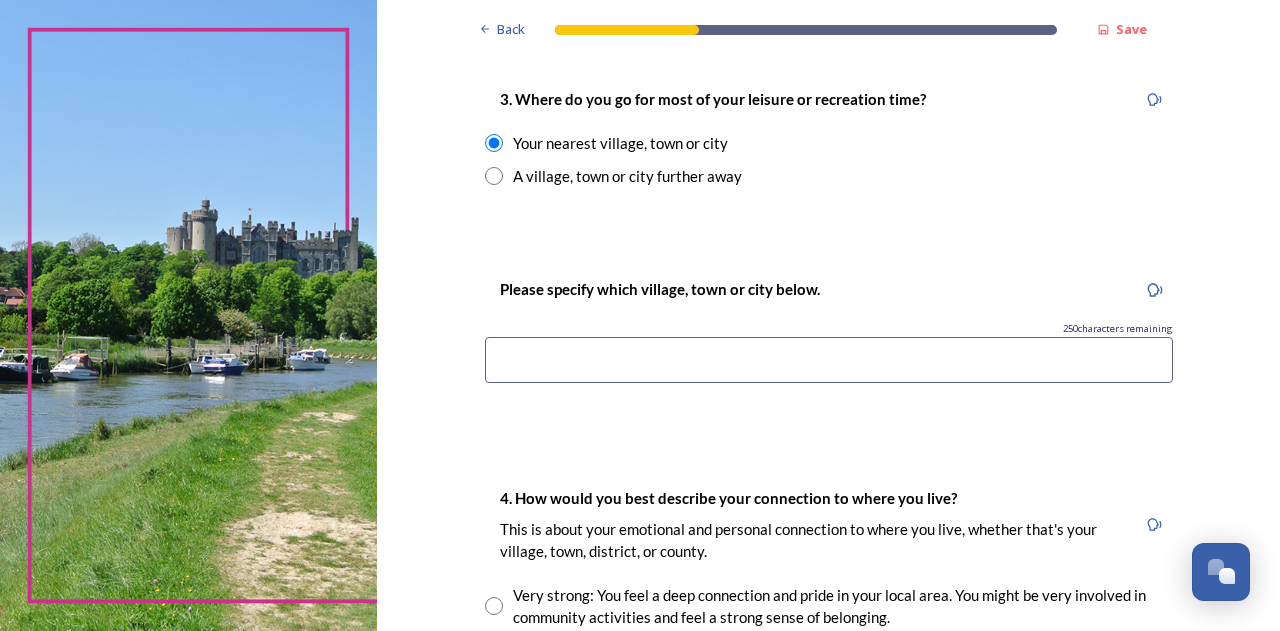 scroll, scrollTop: 1314, scrollLeft: 0, axis: vertical 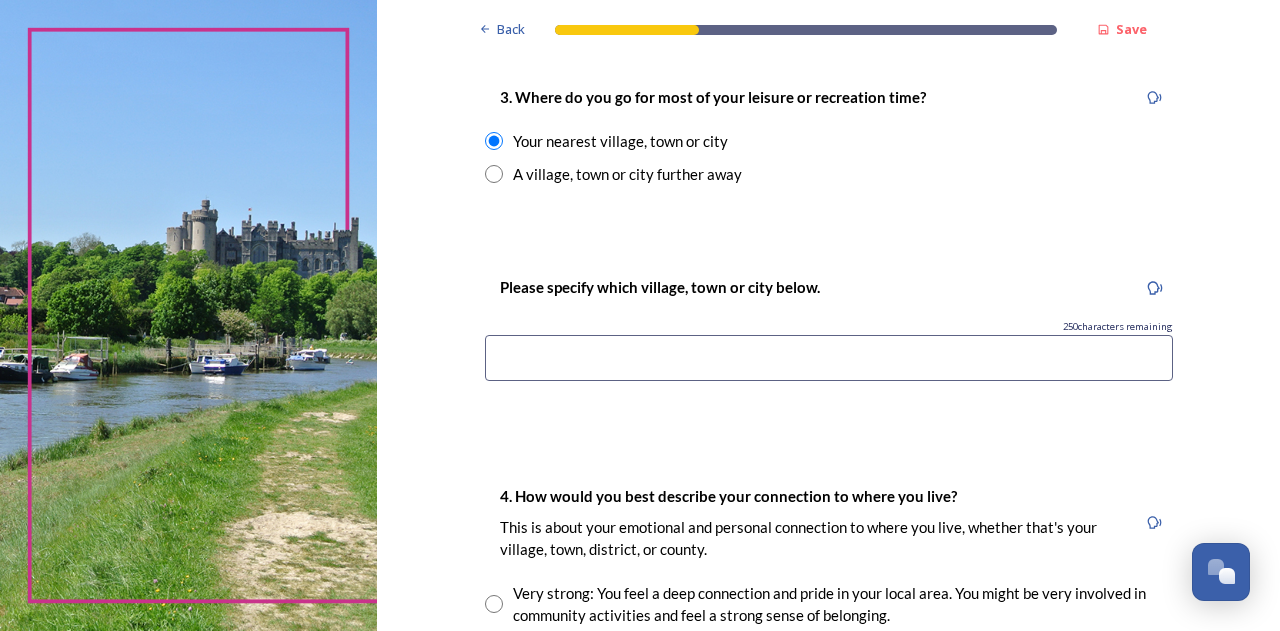 click at bounding box center [829, 358] 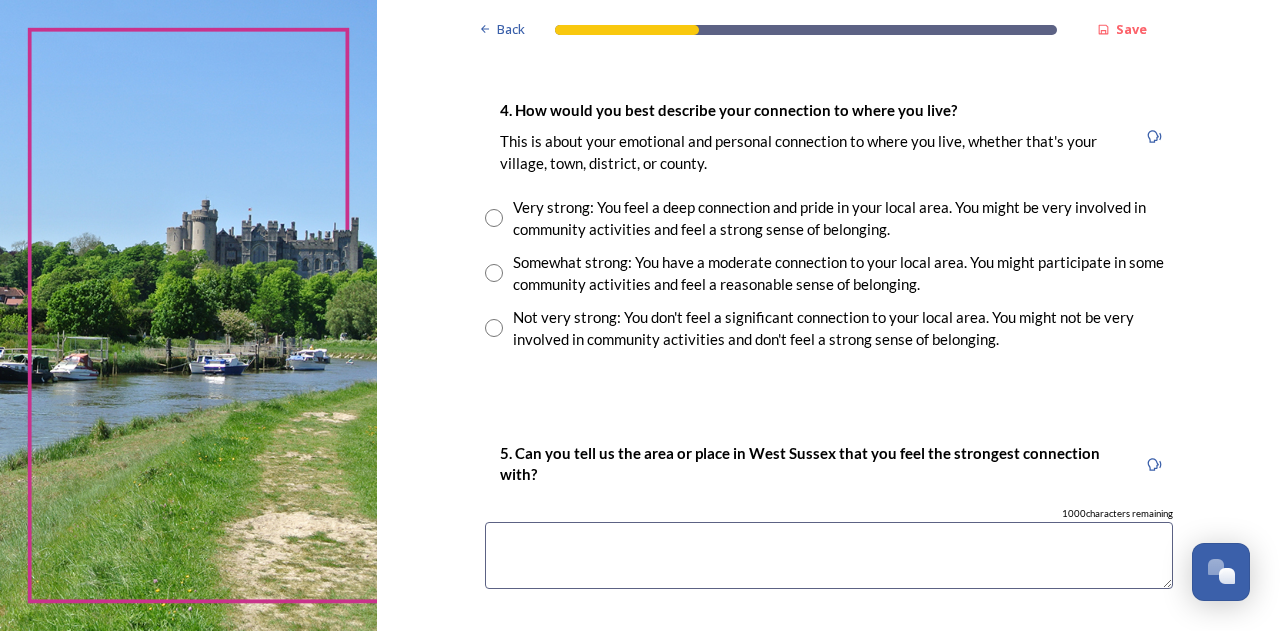 scroll, scrollTop: 1712, scrollLeft: 0, axis: vertical 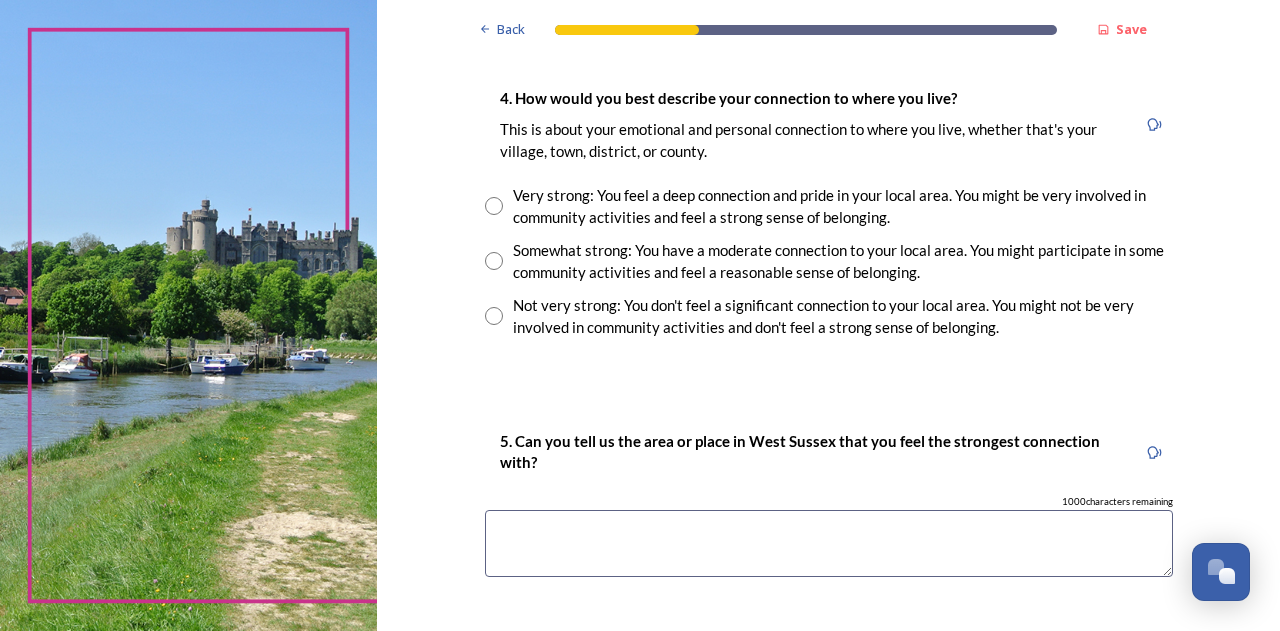 type on "Henfield" 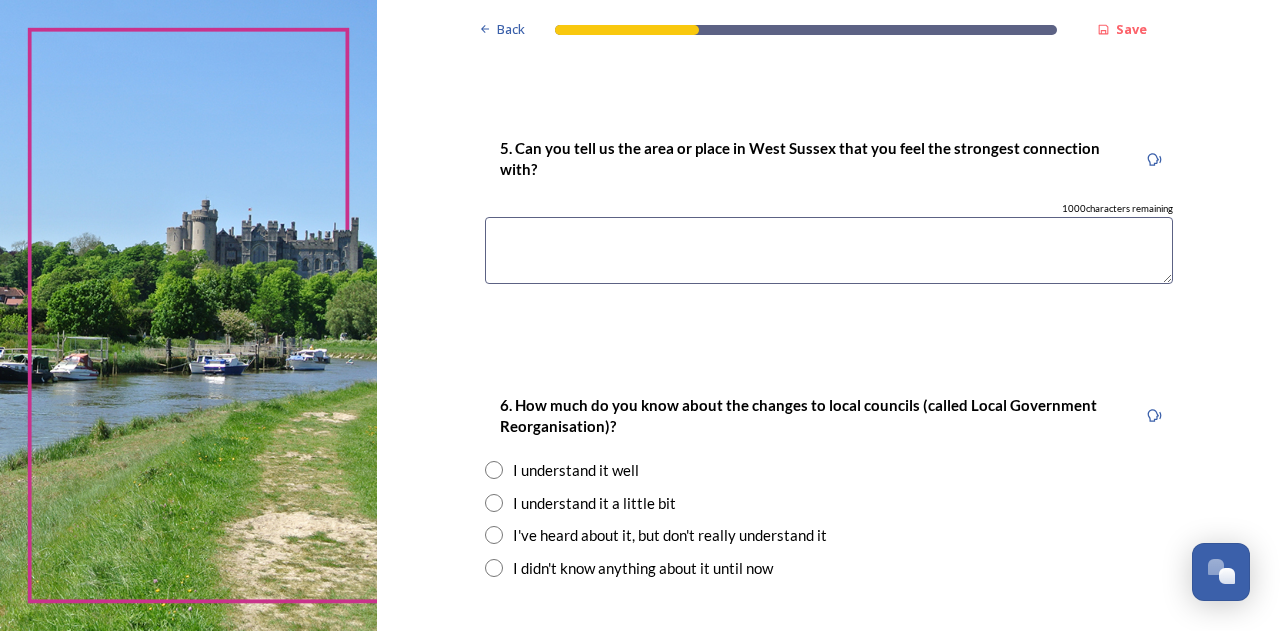 scroll, scrollTop: 2008, scrollLeft: 0, axis: vertical 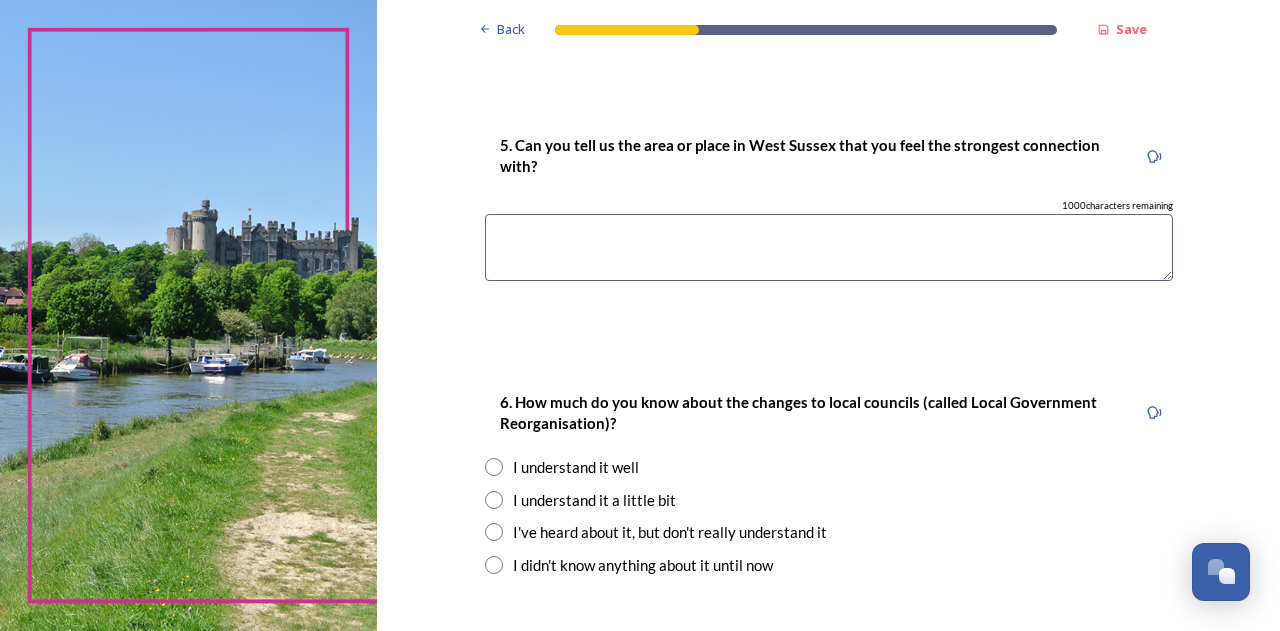 click at bounding box center [829, 247] 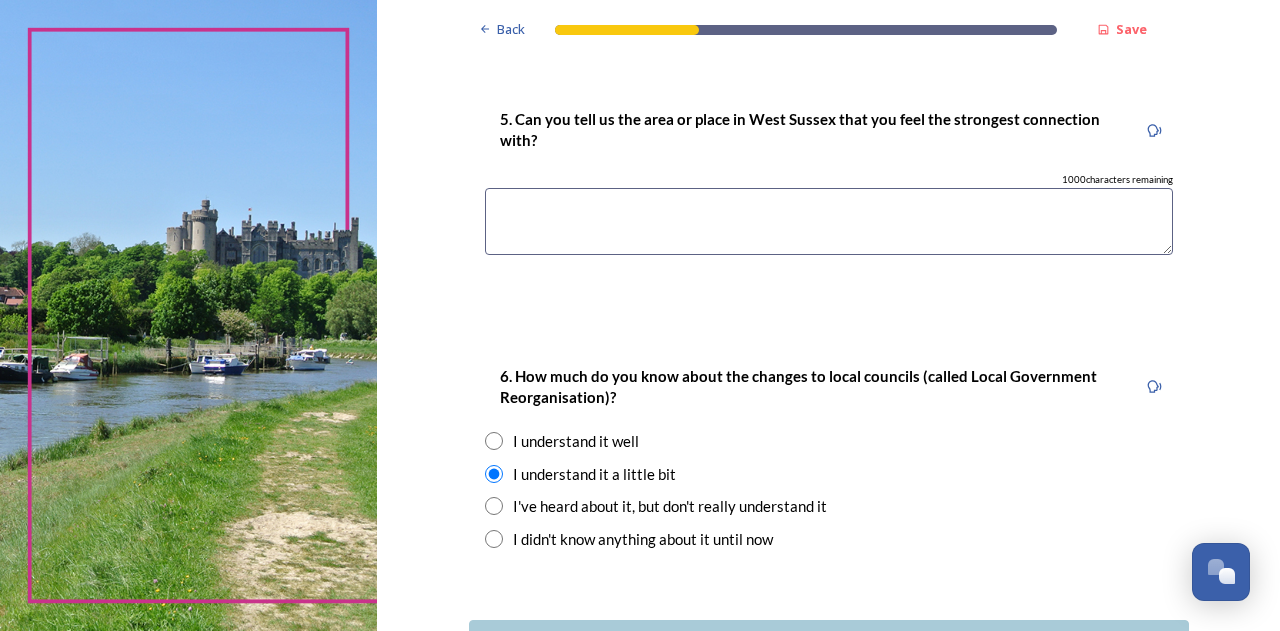 scroll, scrollTop: 2036, scrollLeft: 0, axis: vertical 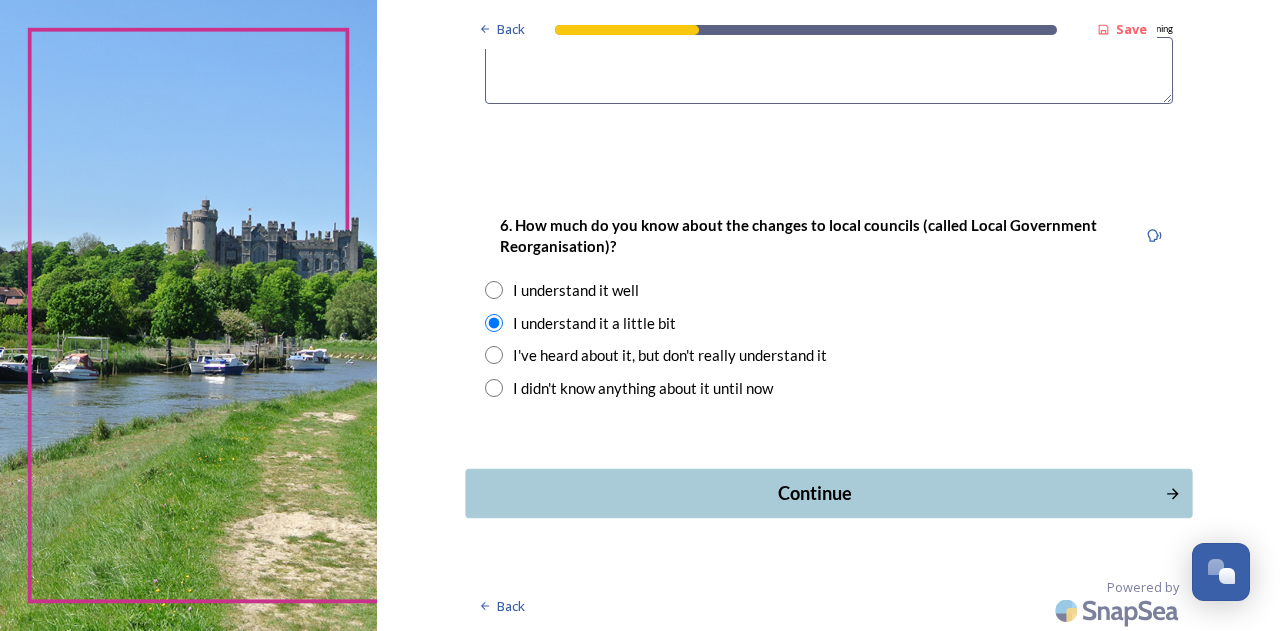 click on "Continue" at bounding box center (828, 493) 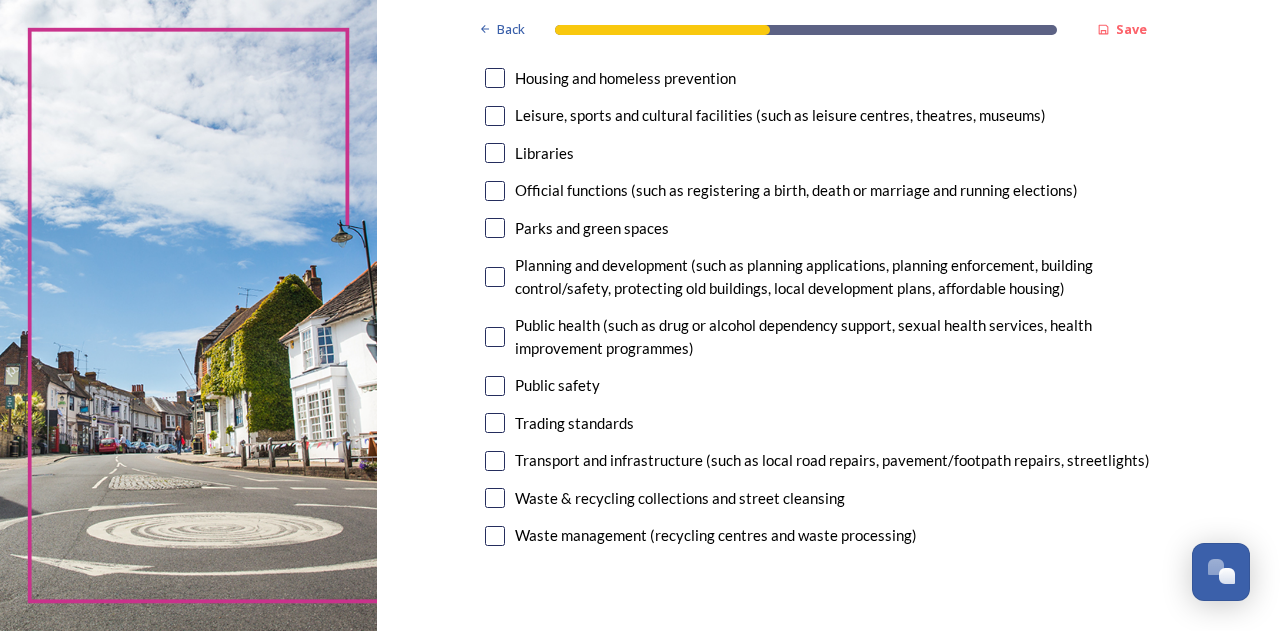 scroll, scrollTop: 555, scrollLeft: 0, axis: vertical 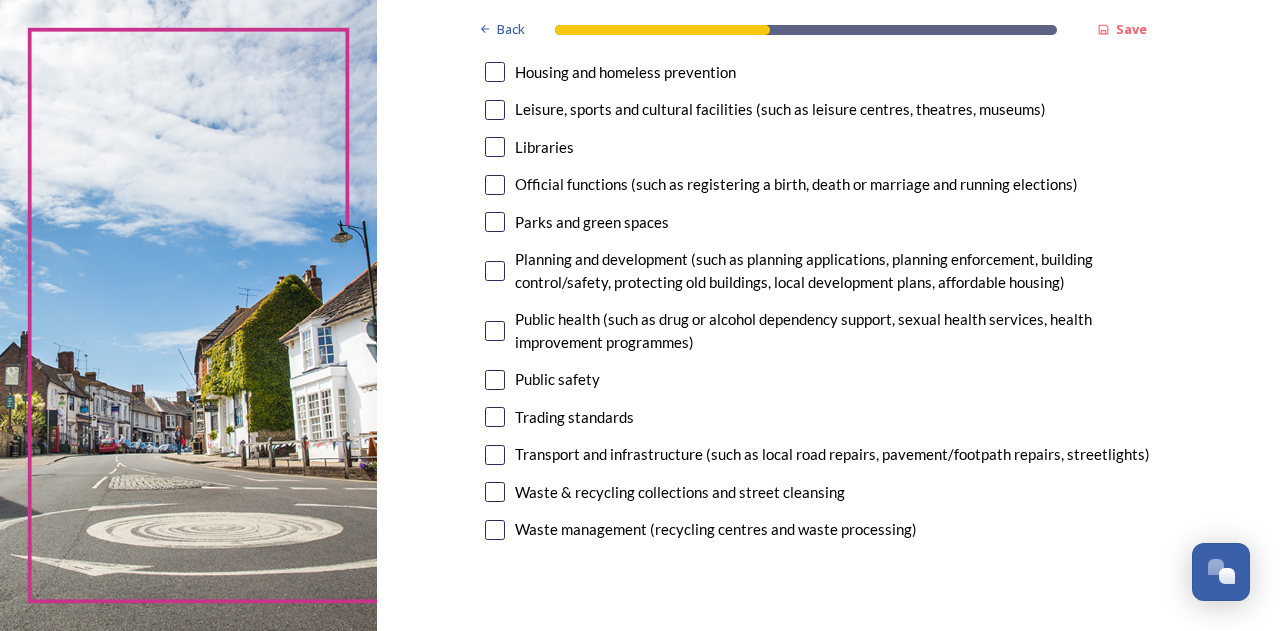 click at bounding box center (495, 530) 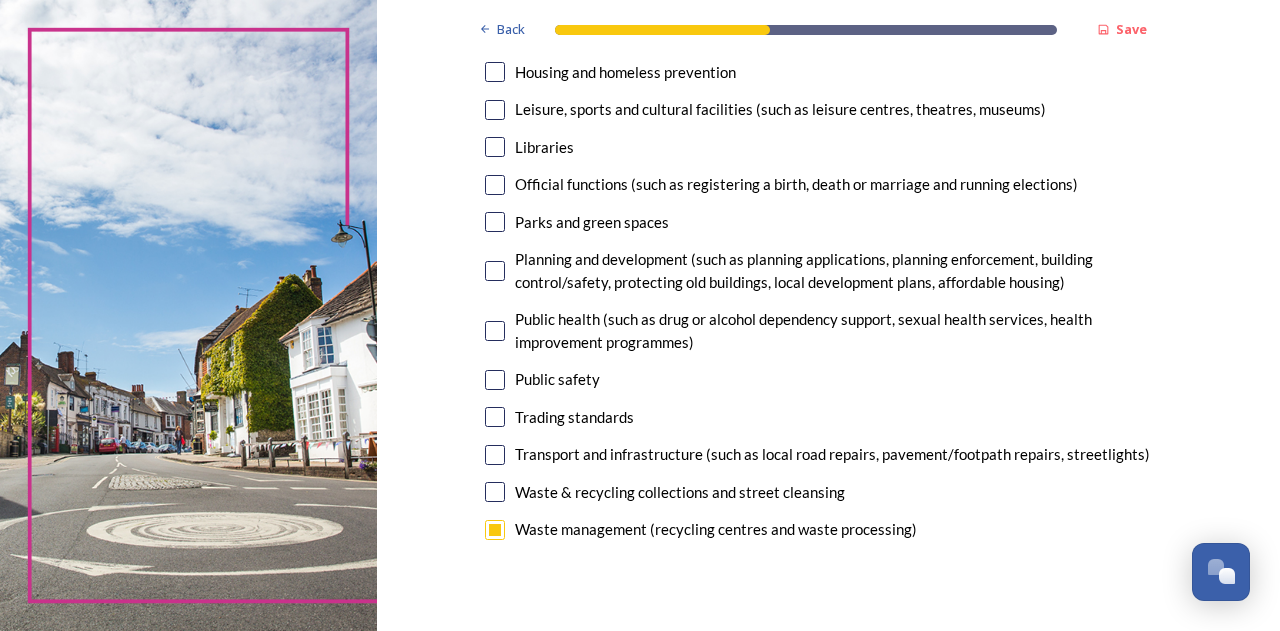 click at bounding box center (495, 455) 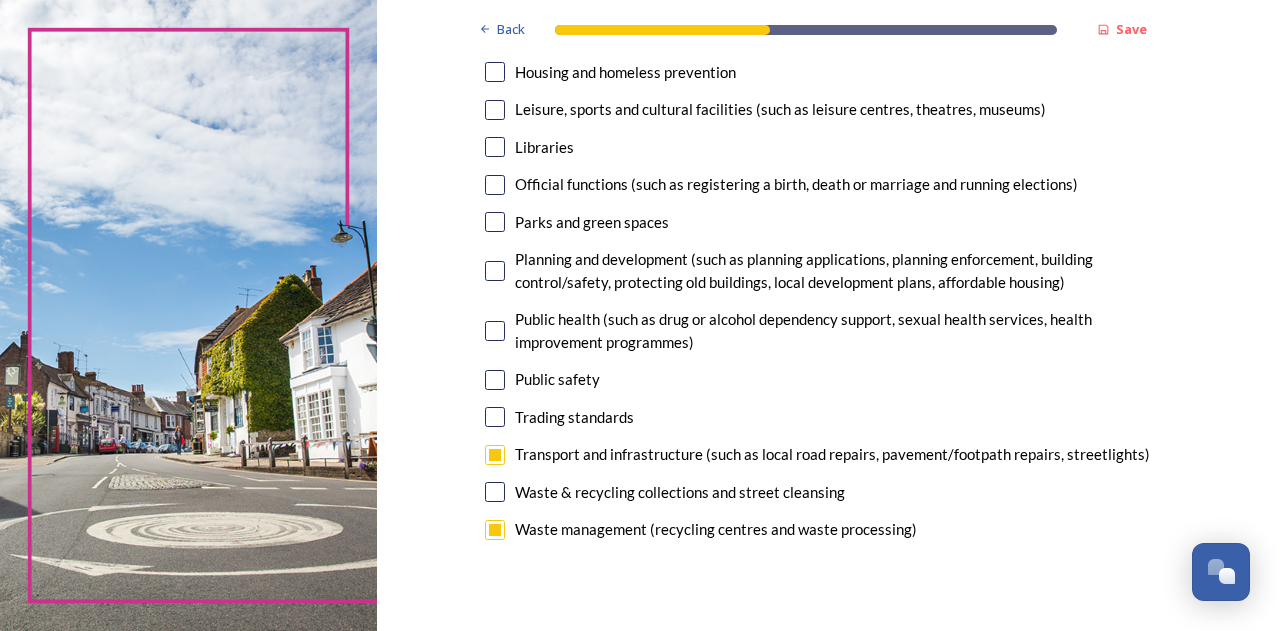 click on "Planning and development (such as planning applications, planning enforcement, building control/safety, protecting old buildings, local development plans, affordable housing)" at bounding box center [829, 270] 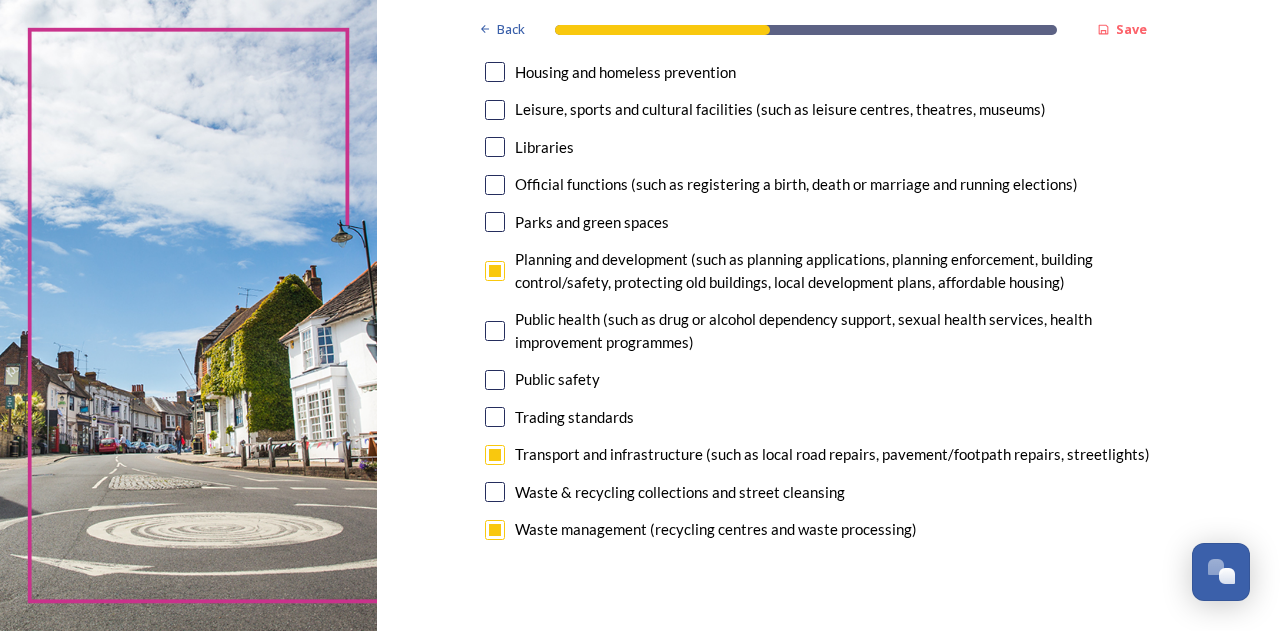 checkbox on "true" 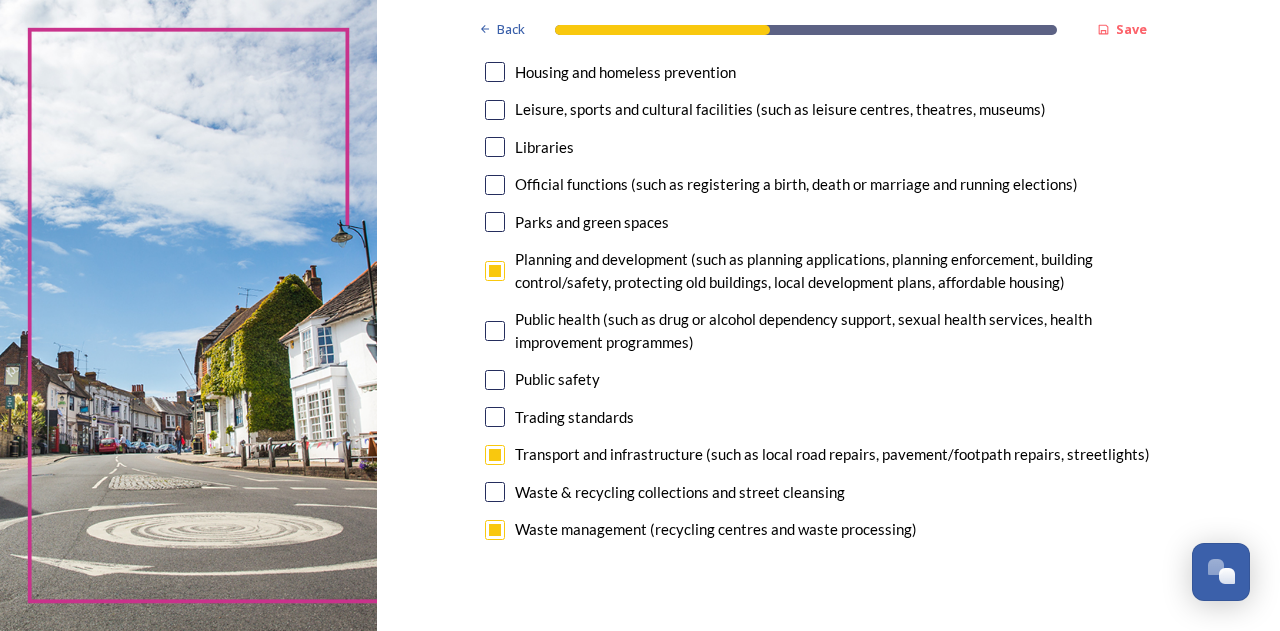 click at bounding box center [495, 110] 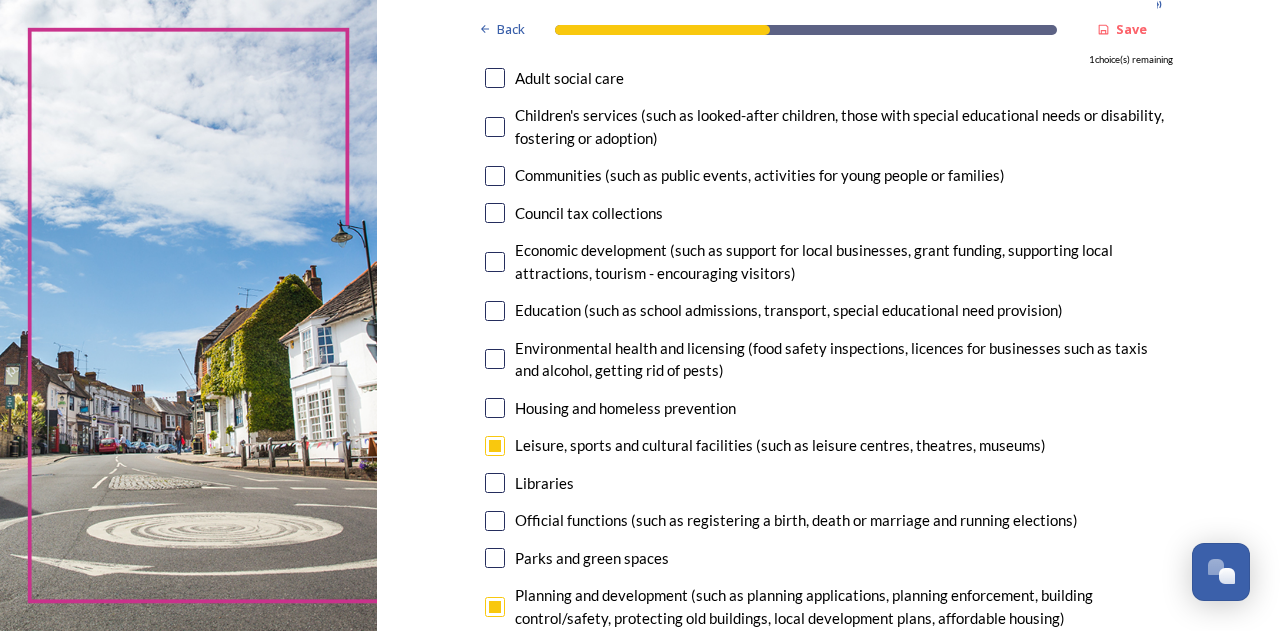 scroll, scrollTop: 215, scrollLeft: 0, axis: vertical 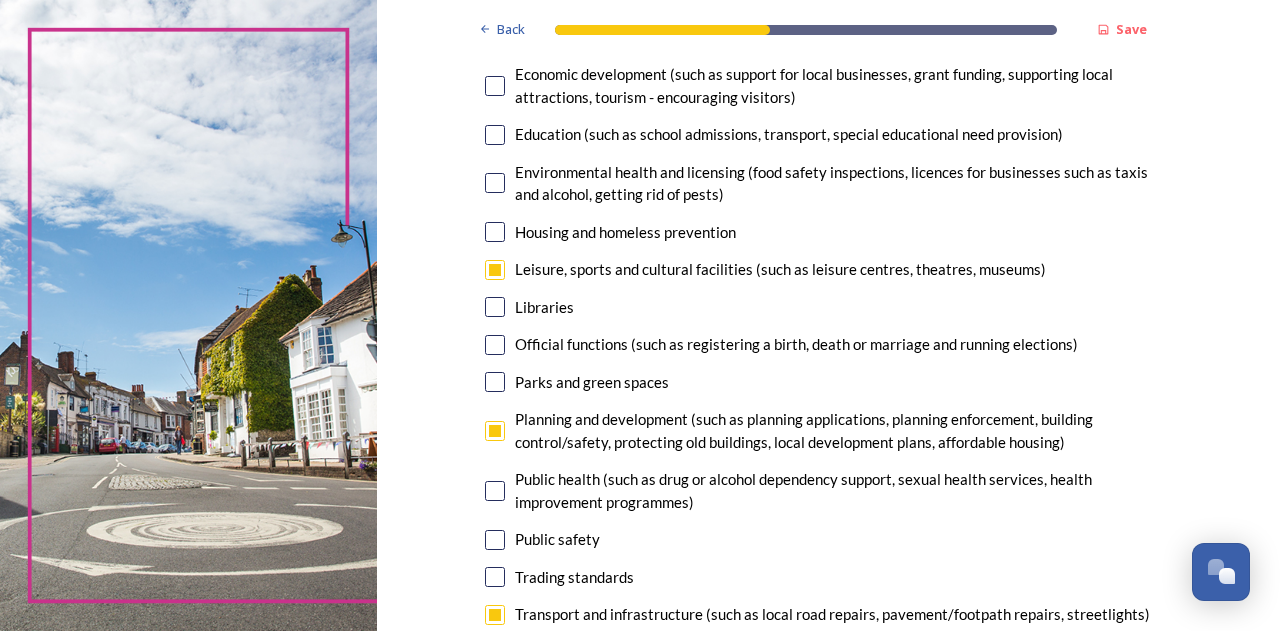 click at bounding box center [495, 382] 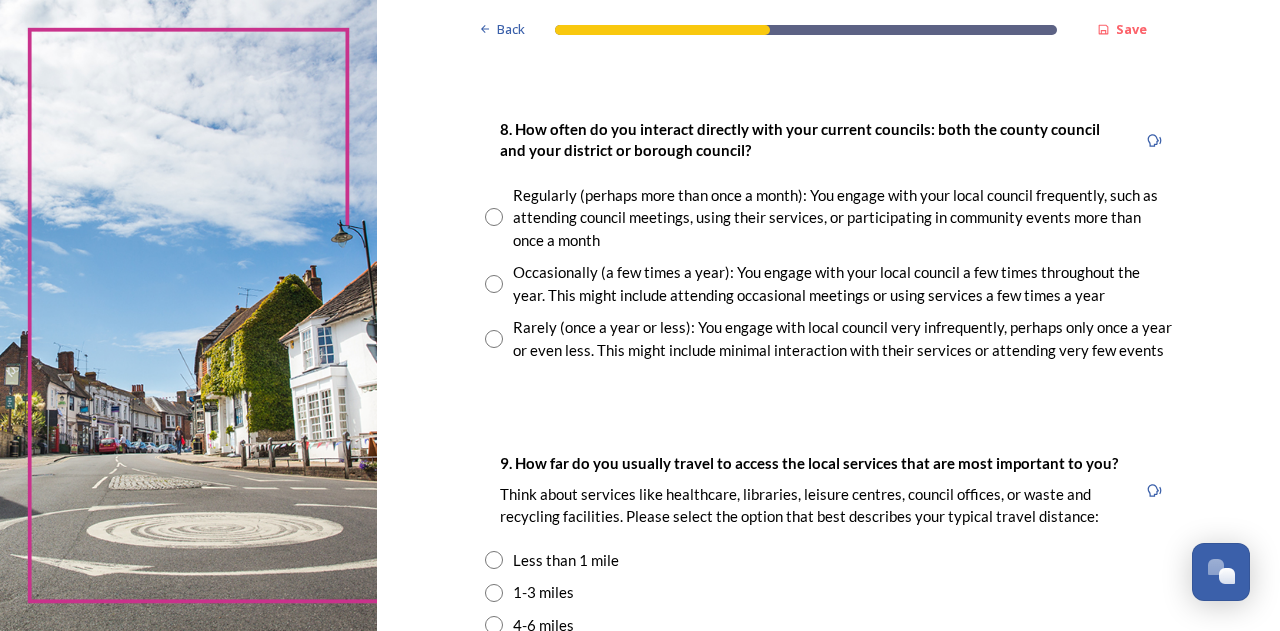 scroll, scrollTop: 1110, scrollLeft: 0, axis: vertical 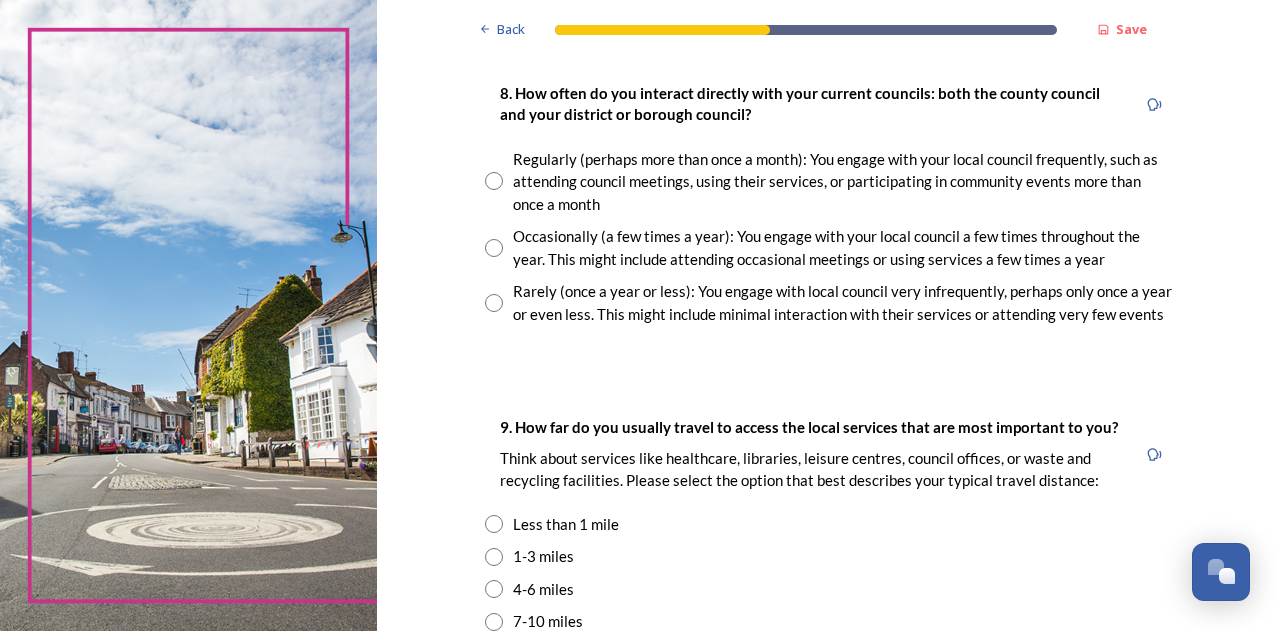 click on "8. How often do you interact directly with your current councils: both the county council and your district or borough council?  Regularly (perhaps more than once a month): You engage with your local council frequently, such as attending council meetings, using their services, or participating in community events more than once a month Occasionally (a few times a year): You engage with your local council a few times throughout the year. This might include attending occasional meetings or using services a few times a year Rarely (once a year or less): You engage with local council very infrequently, perhaps only once a year or even less. This might include minimal interaction with their services or attending very few events" at bounding box center (829, 203) 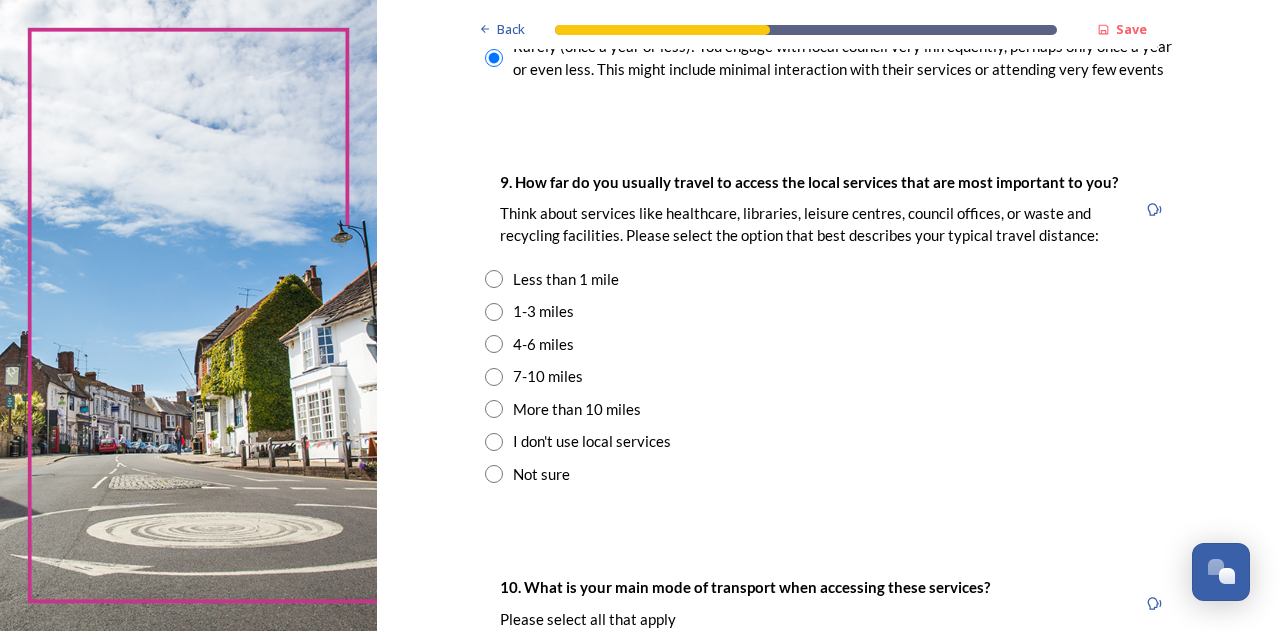 scroll, scrollTop: 1387, scrollLeft: 0, axis: vertical 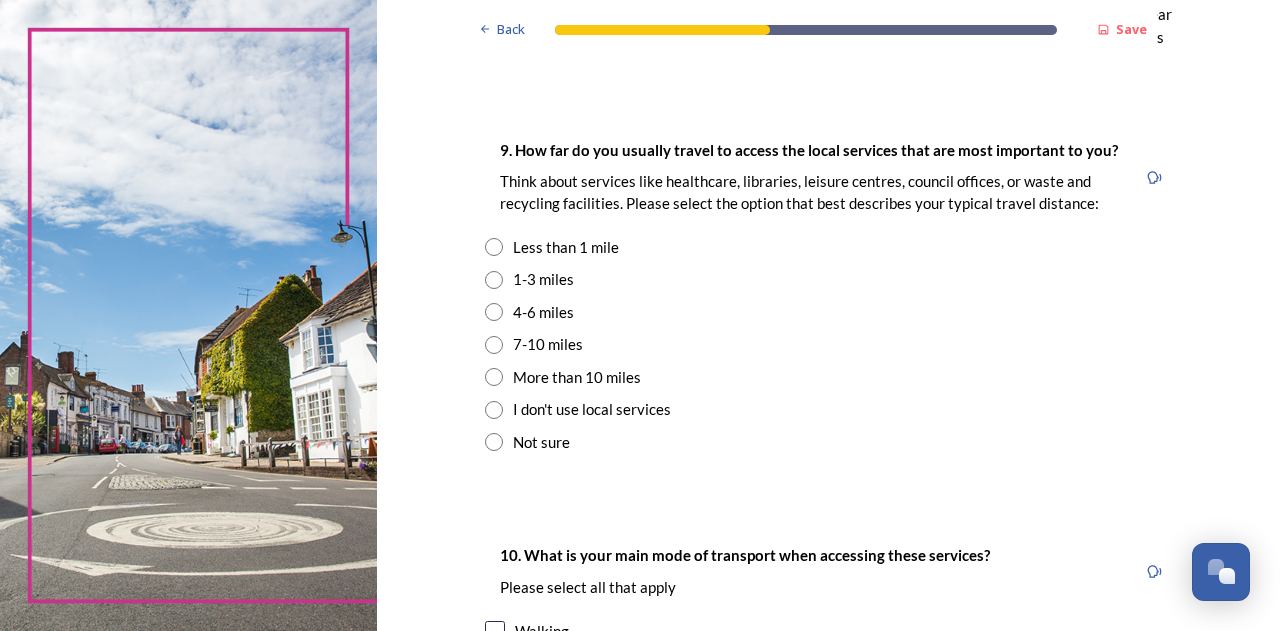 click at bounding box center [494, 312] 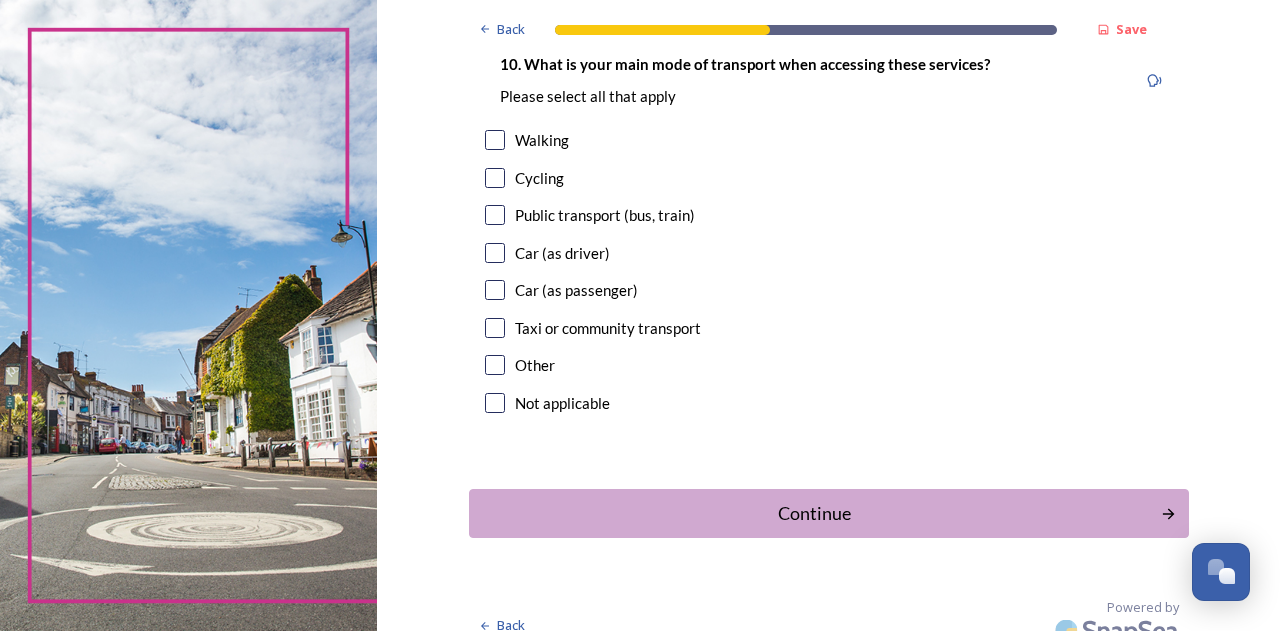 scroll, scrollTop: 1887, scrollLeft: 0, axis: vertical 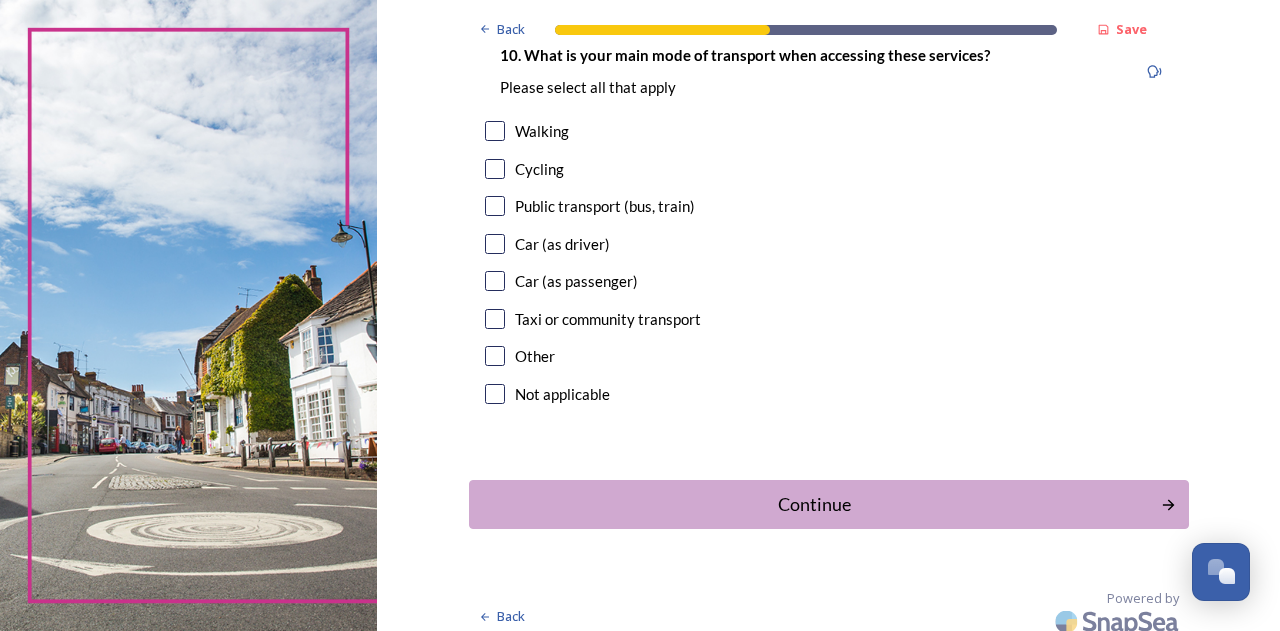 click at bounding box center (495, 244) 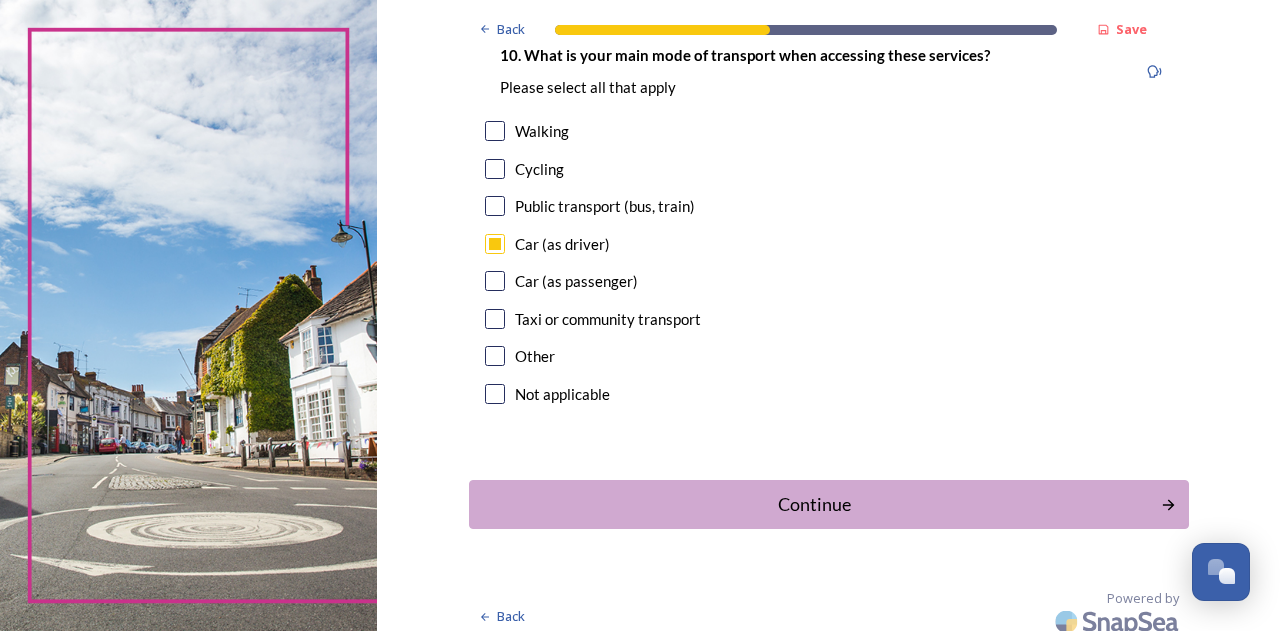 scroll, scrollTop: 1887, scrollLeft: 0, axis: vertical 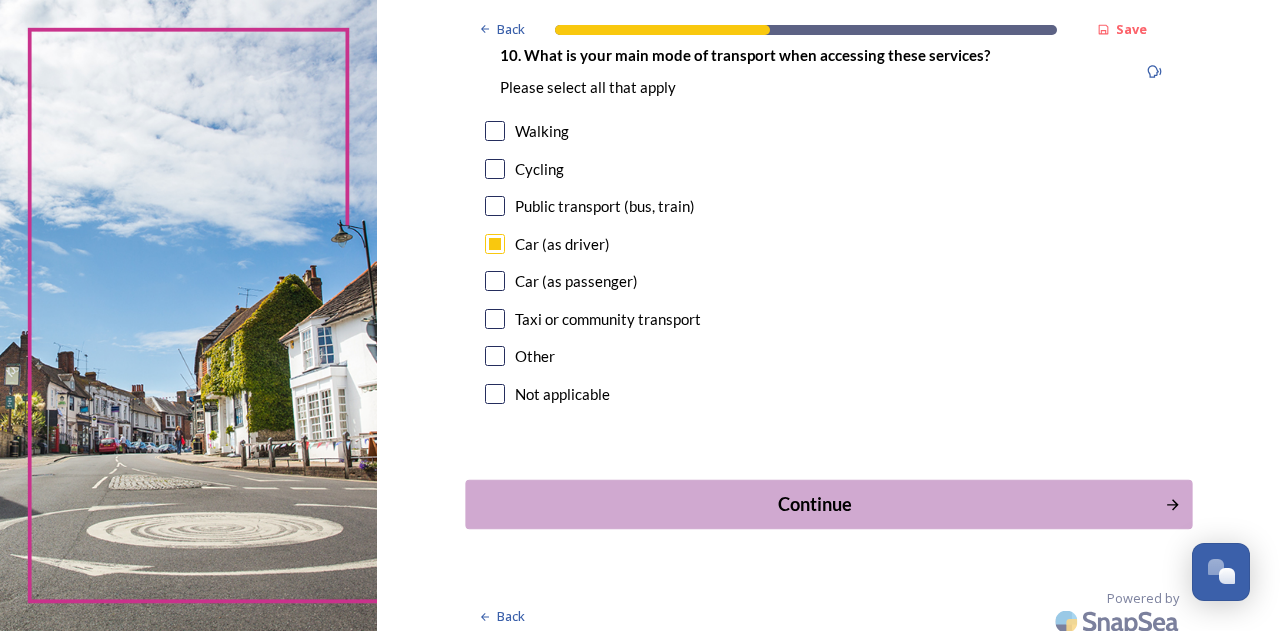 click on "Continue" at bounding box center (814, 504) 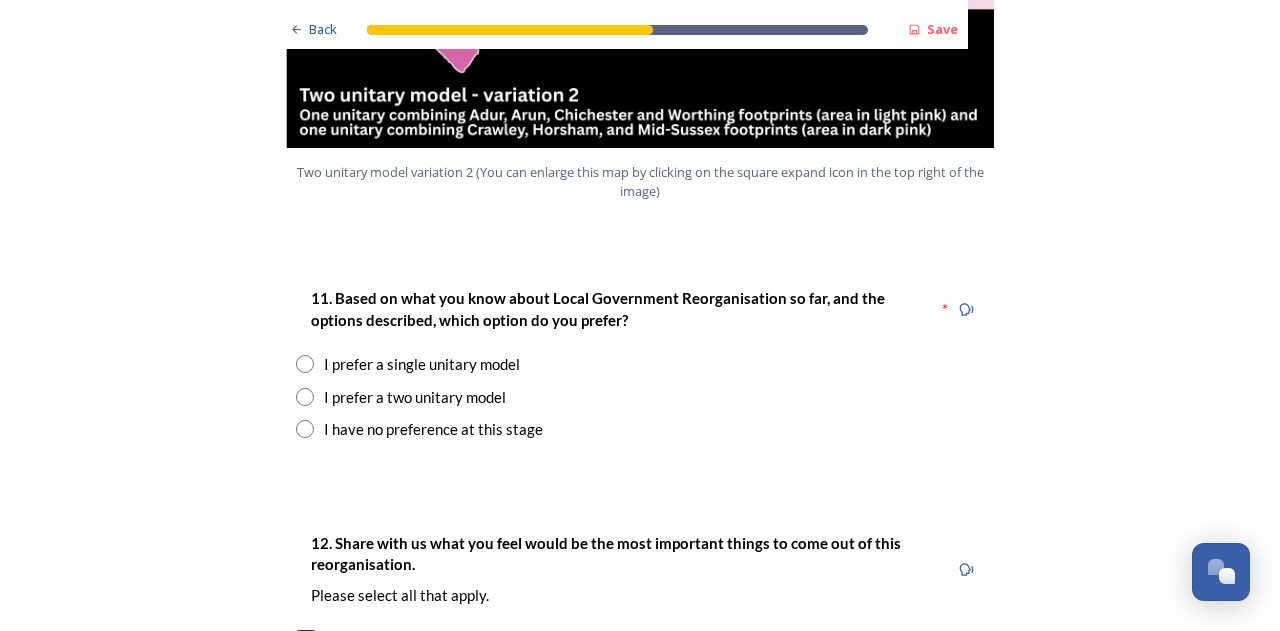 scroll, scrollTop: 2467, scrollLeft: 0, axis: vertical 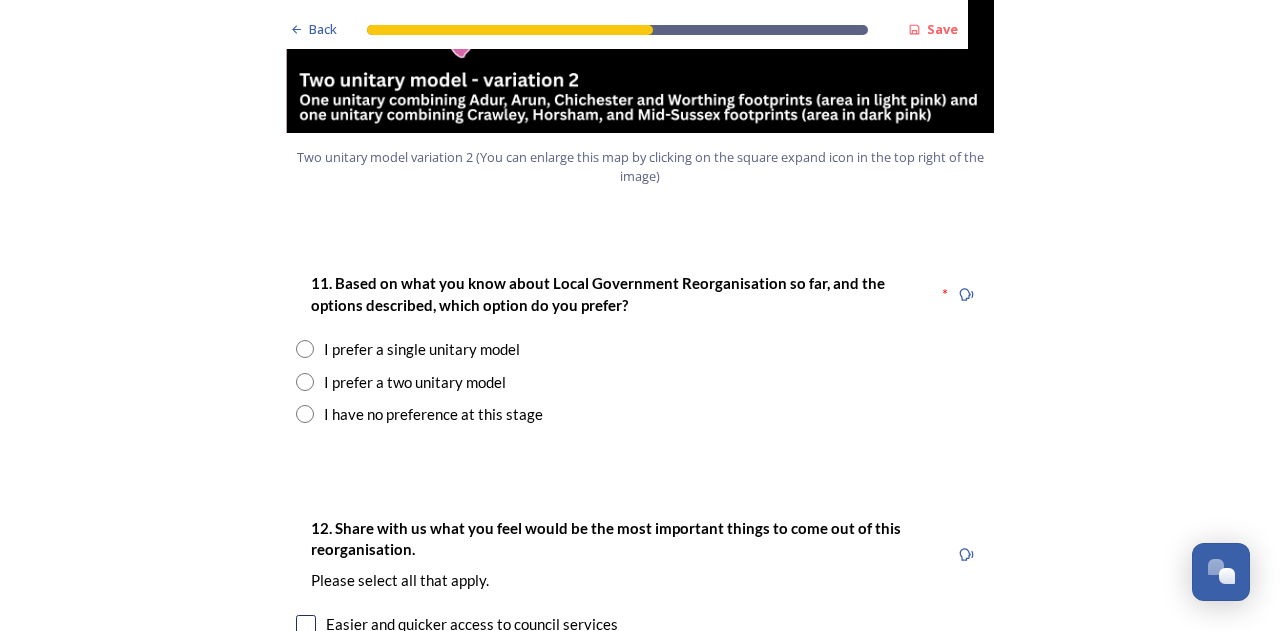 click at bounding box center [305, 414] 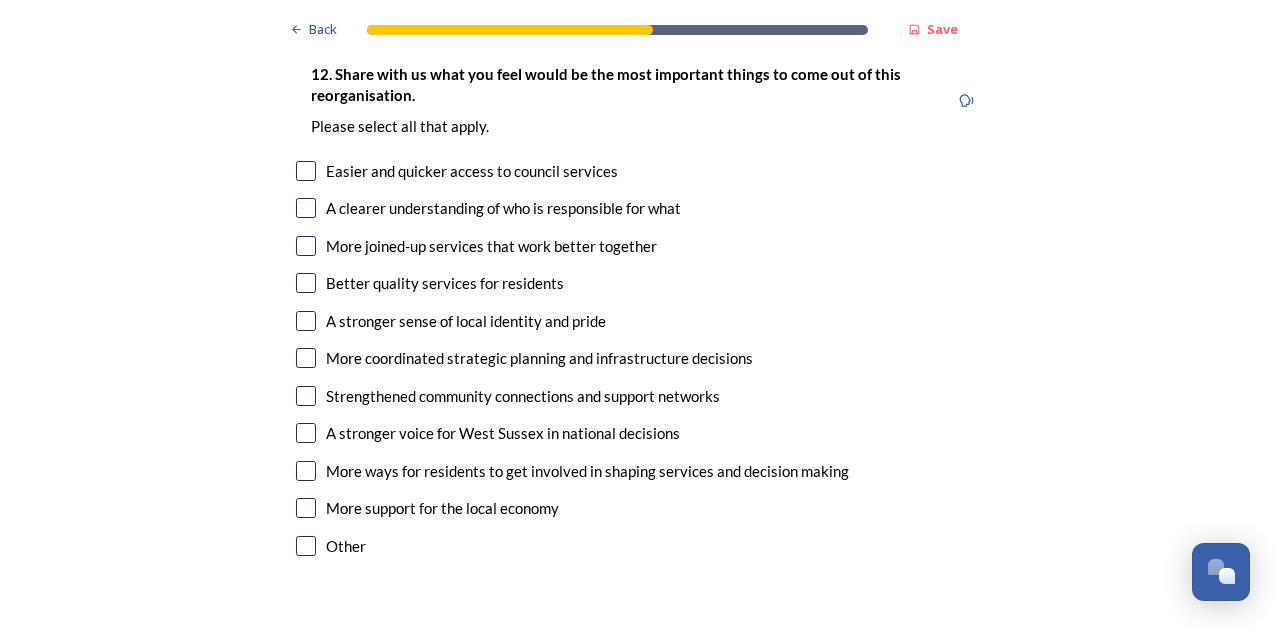 scroll, scrollTop: 3346, scrollLeft: 0, axis: vertical 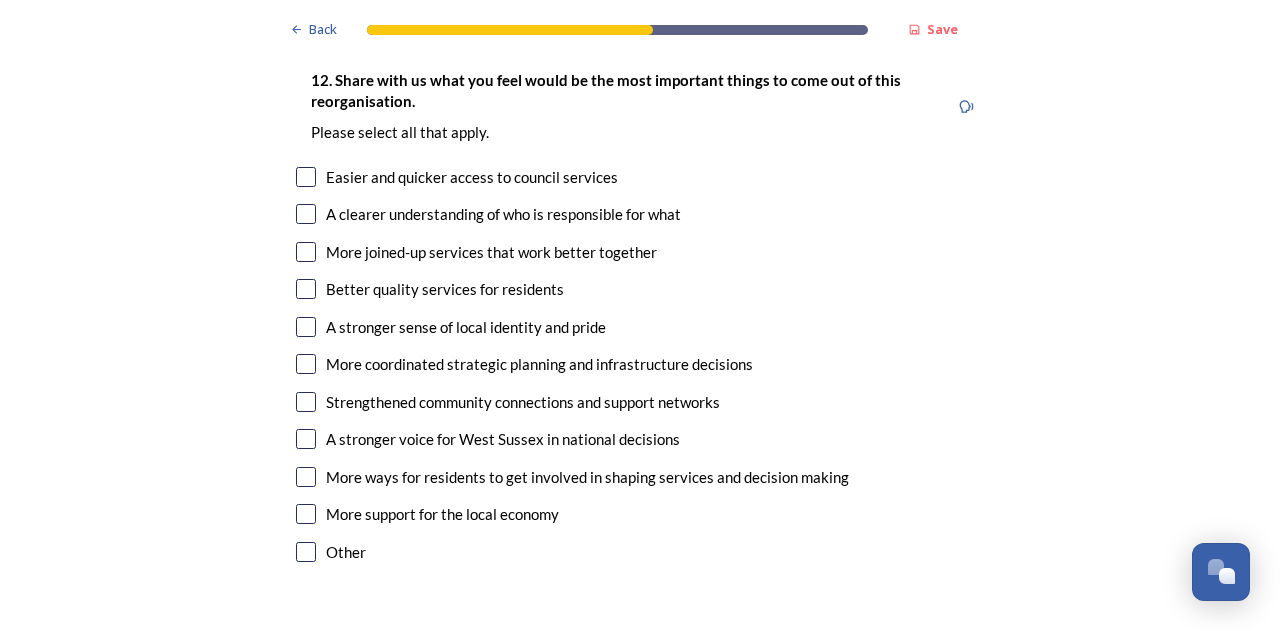 click at bounding box center (306, 177) 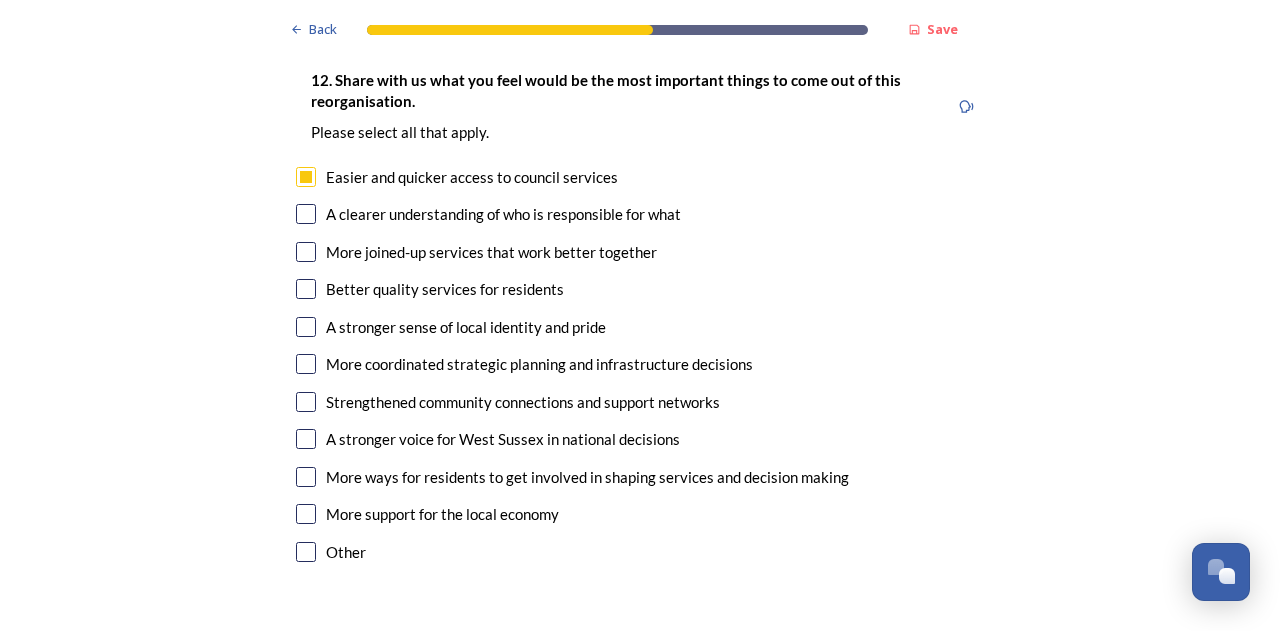 click at bounding box center [306, 214] 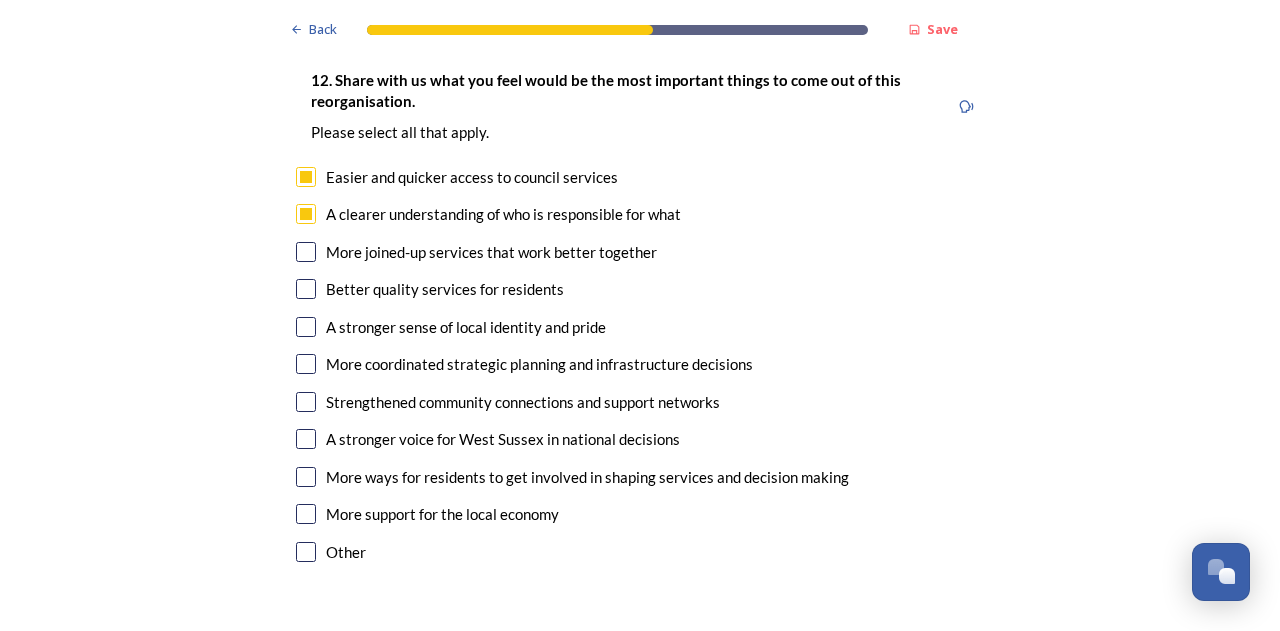 click at bounding box center (306, 252) 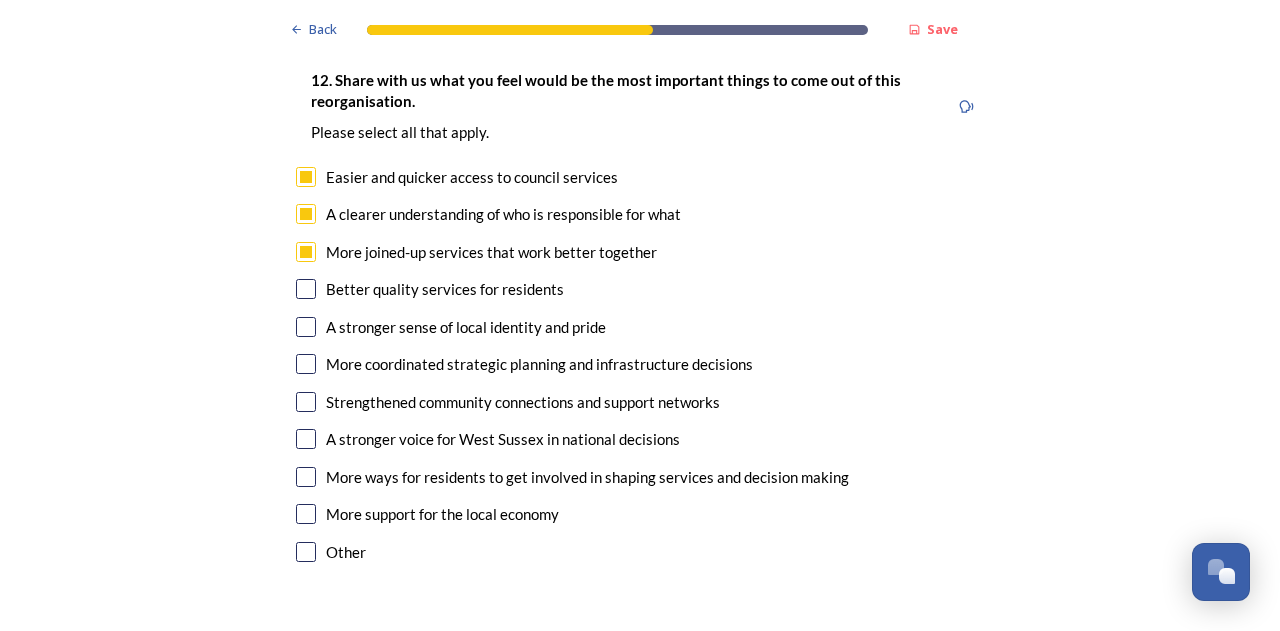 click at bounding box center (306, 289) 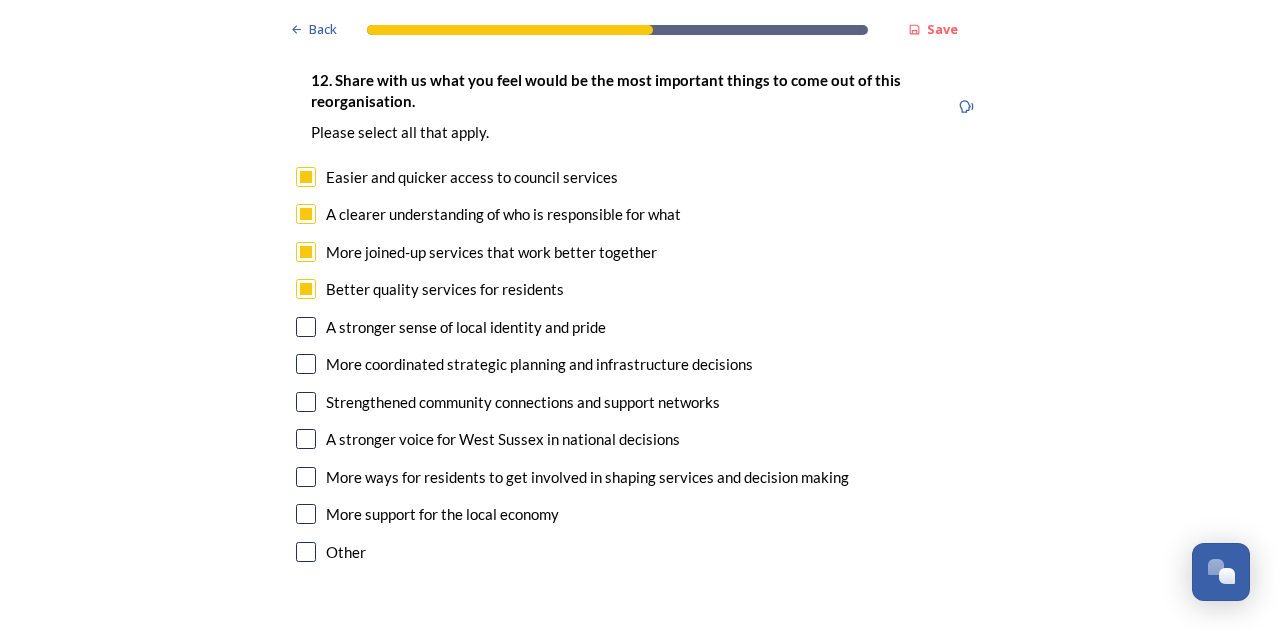 click at bounding box center (306, 364) 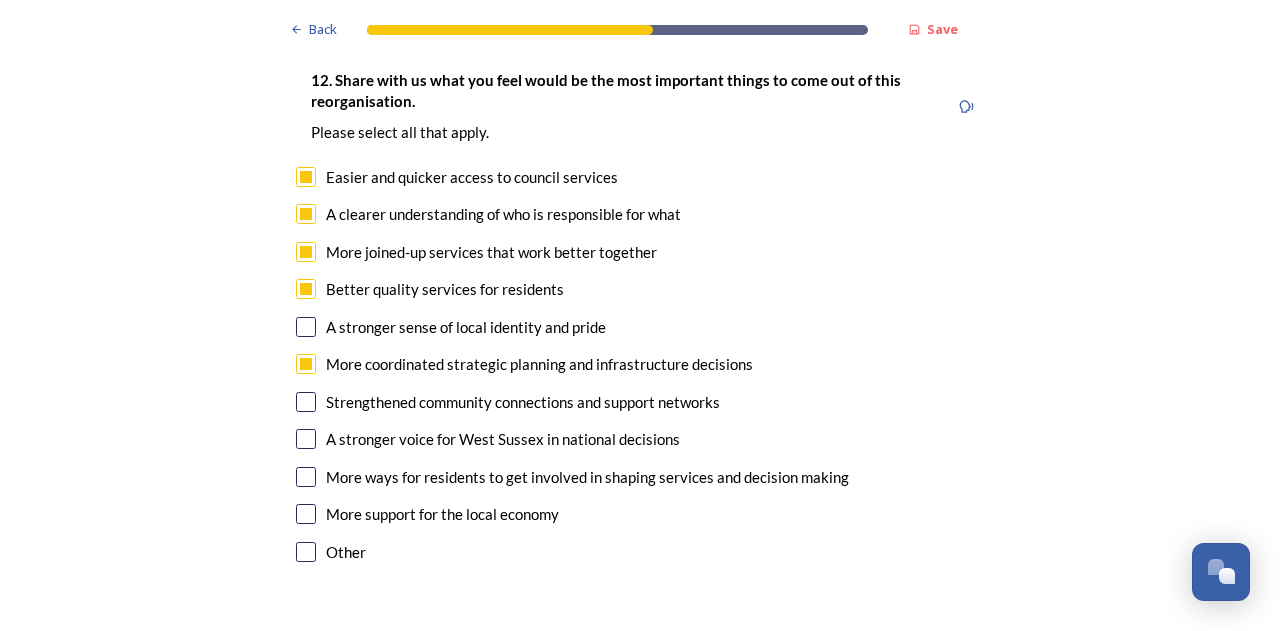 click at bounding box center (306, 402) 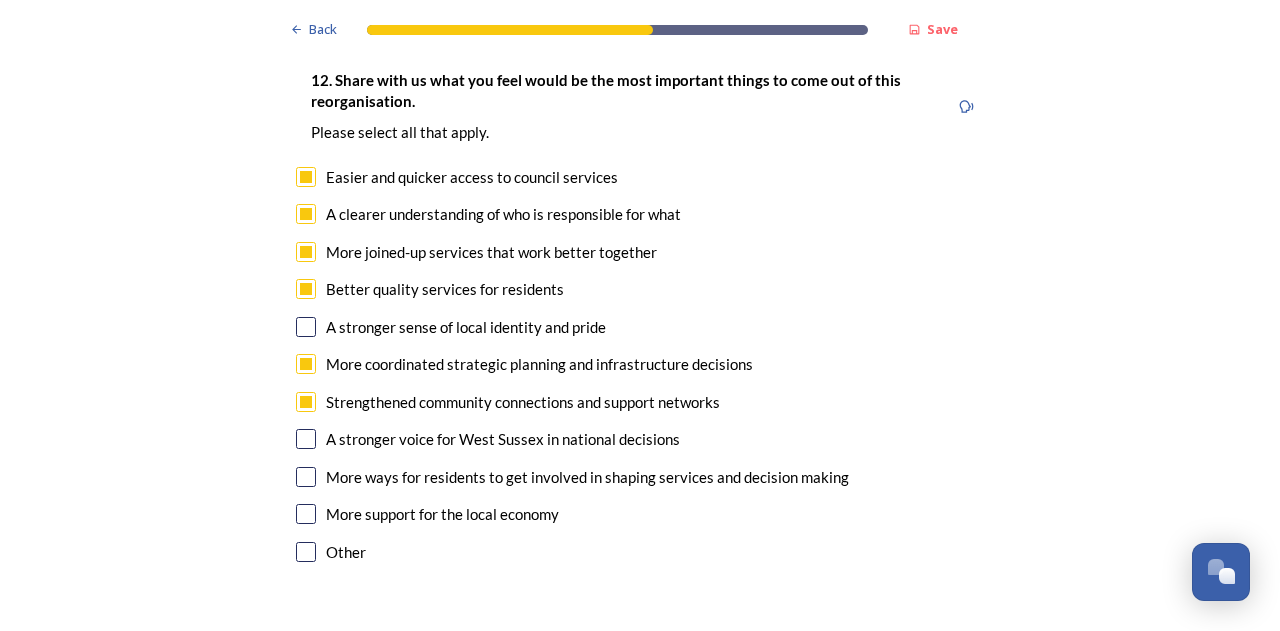 click at bounding box center (306, 439) 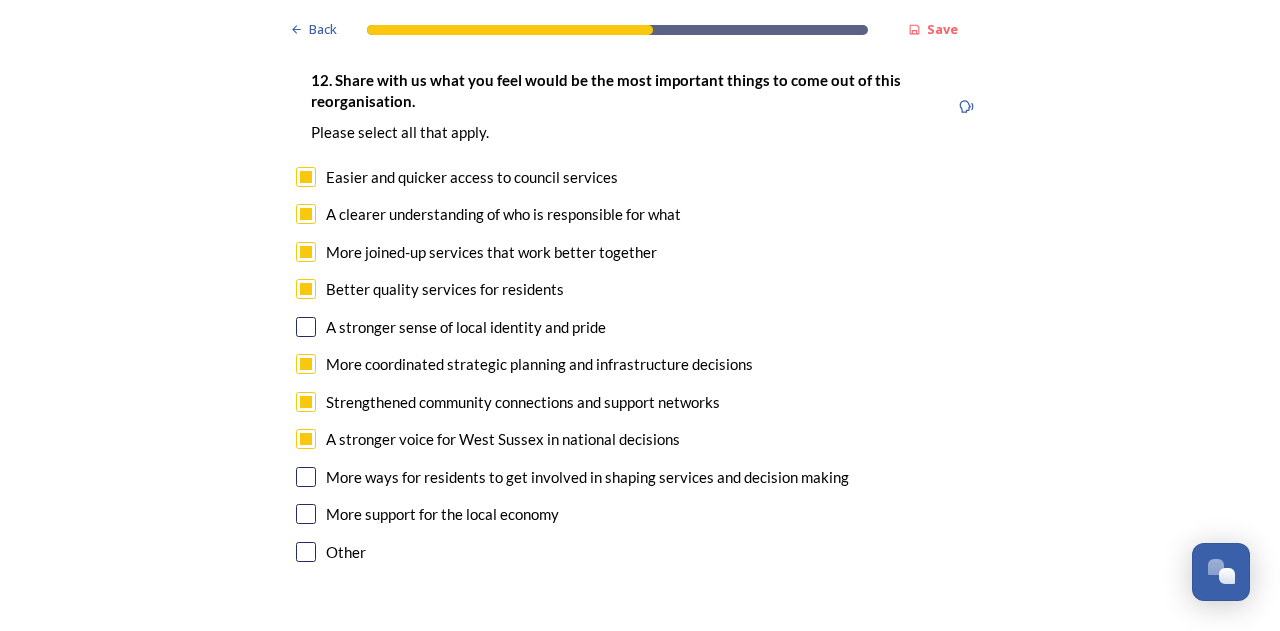 click at bounding box center (306, 477) 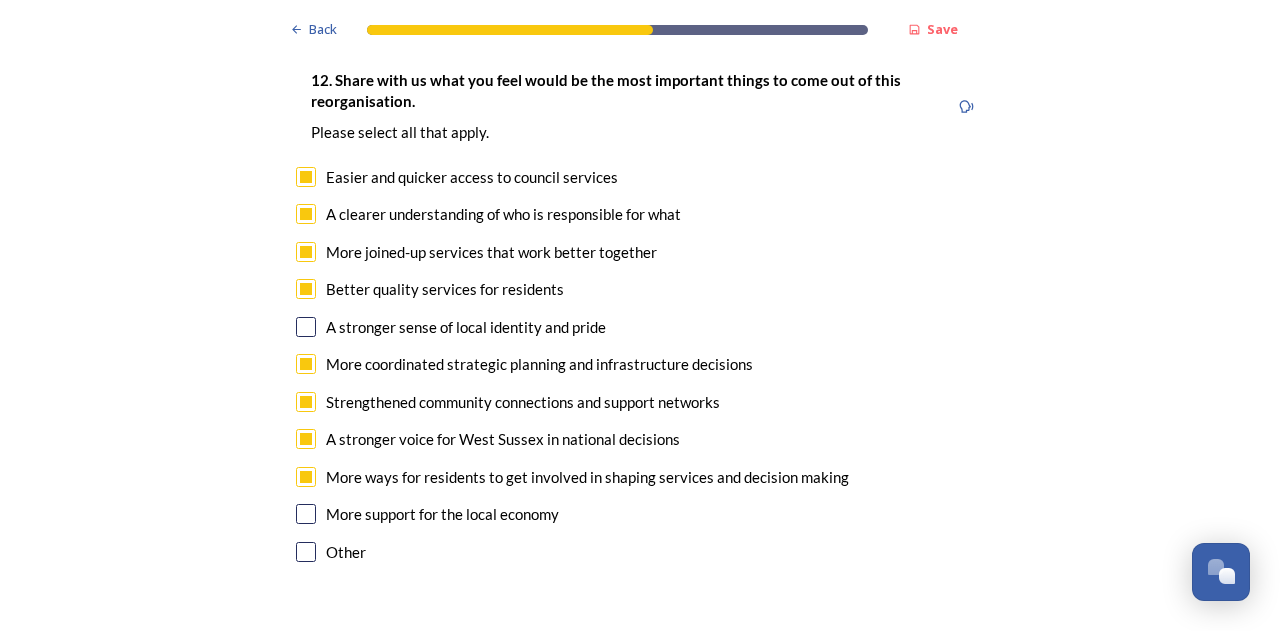 click at bounding box center (306, 514) 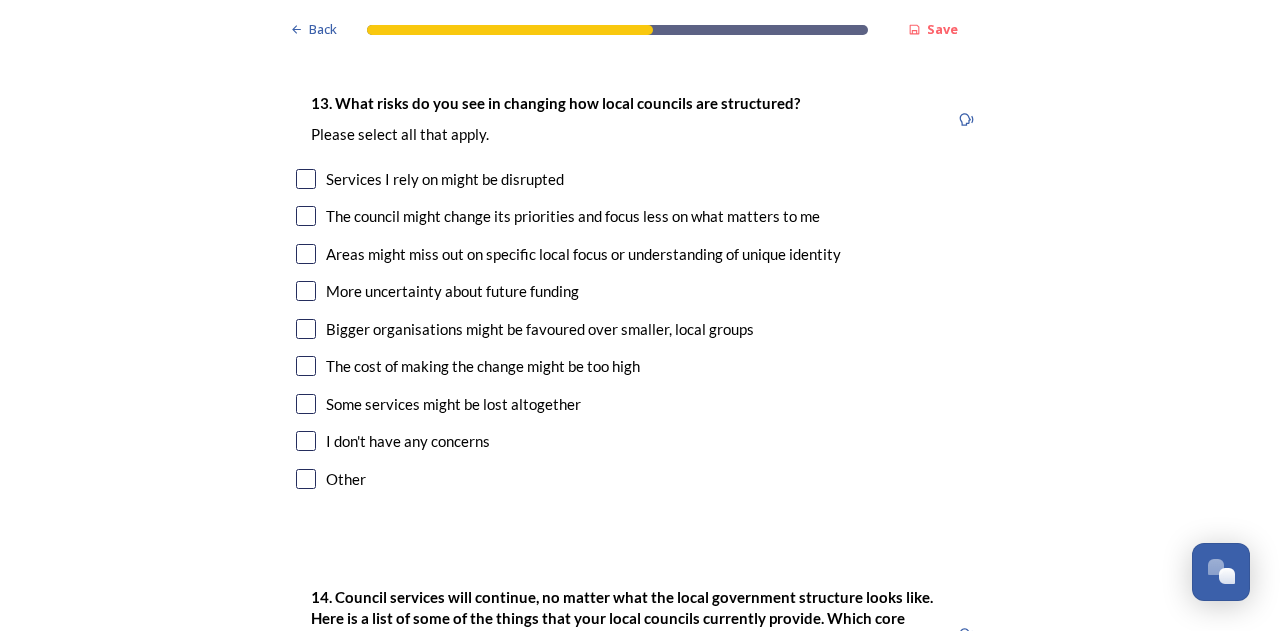 scroll, scrollTop: 3919, scrollLeft: 0, axis: vertical 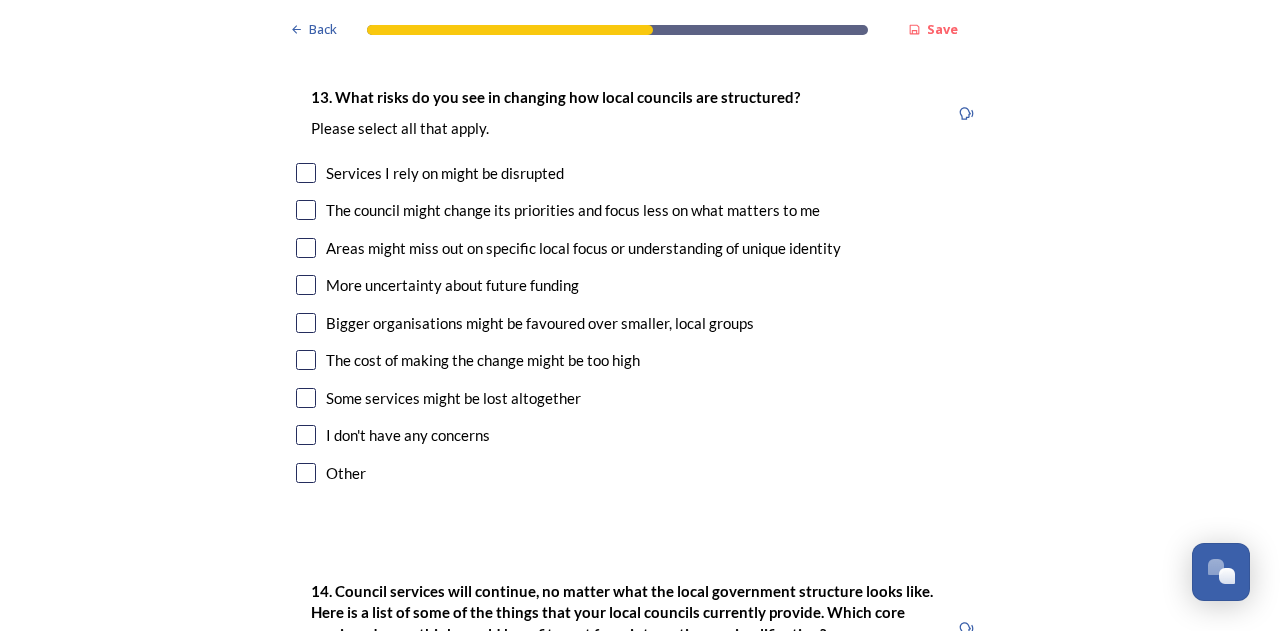 click at bounding box center (306, 360) 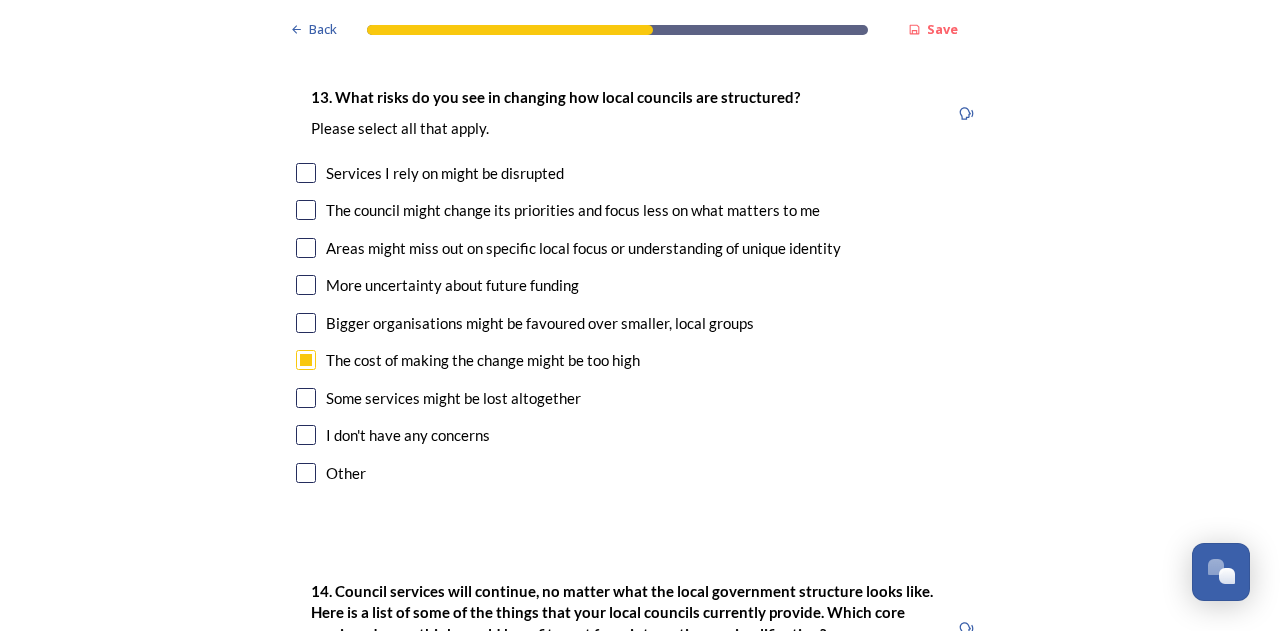 click on "Some services might be lost altogether" at bounding box center [640, 398] 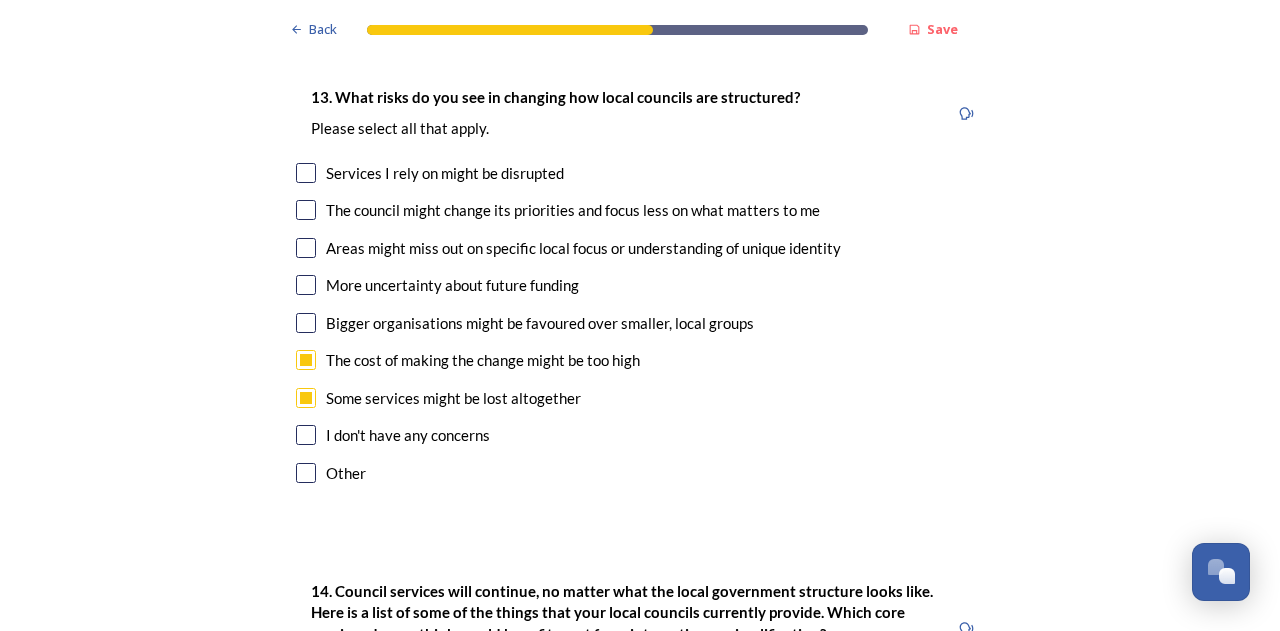 click at bounding box center (306, 248) 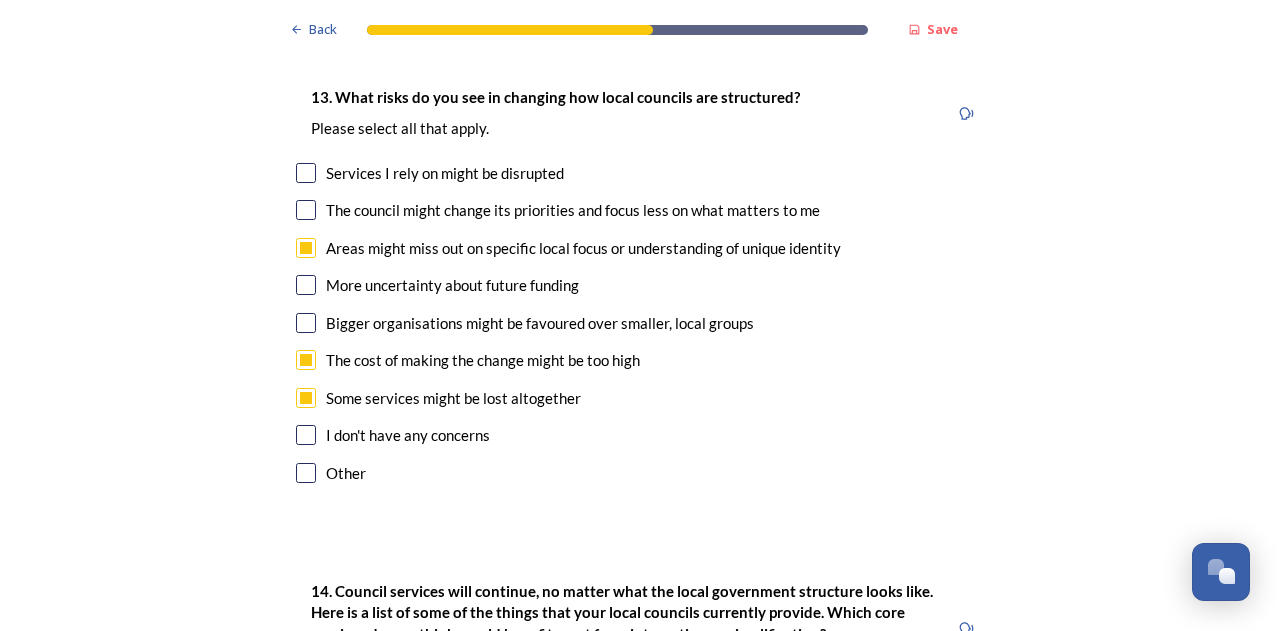 click at bounding box center [306, 210] 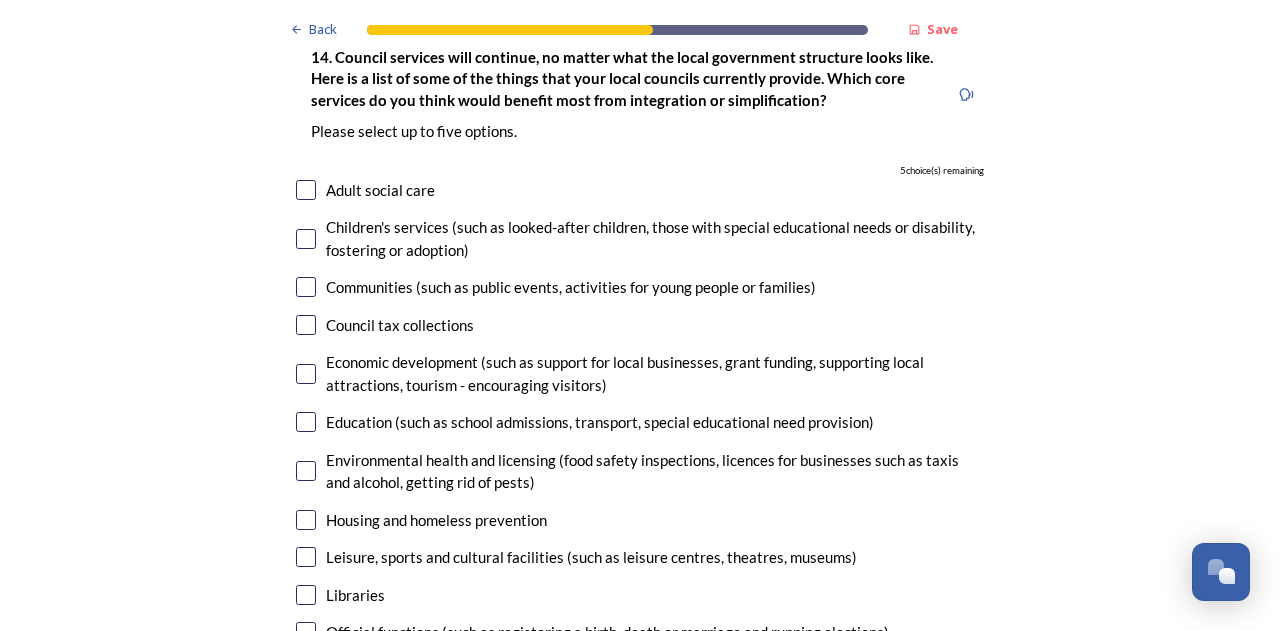 scroll, scrollTop: 4442, scrollLeft: 0, axis: vertical 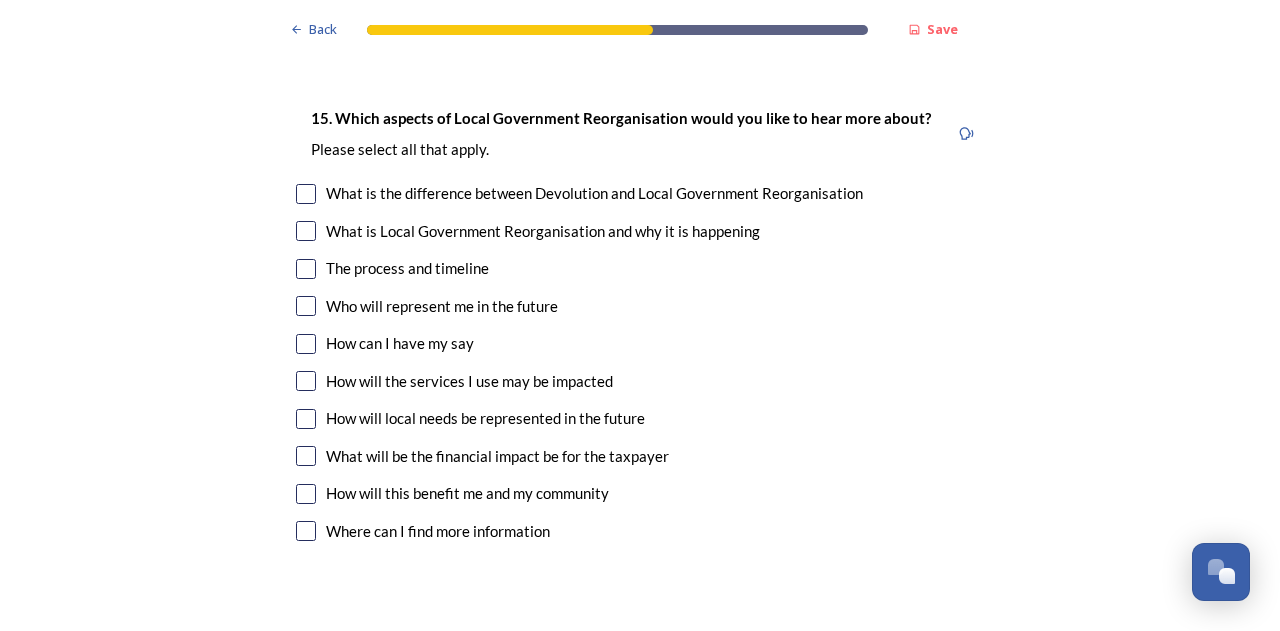 click at bounding box center [306, 269] 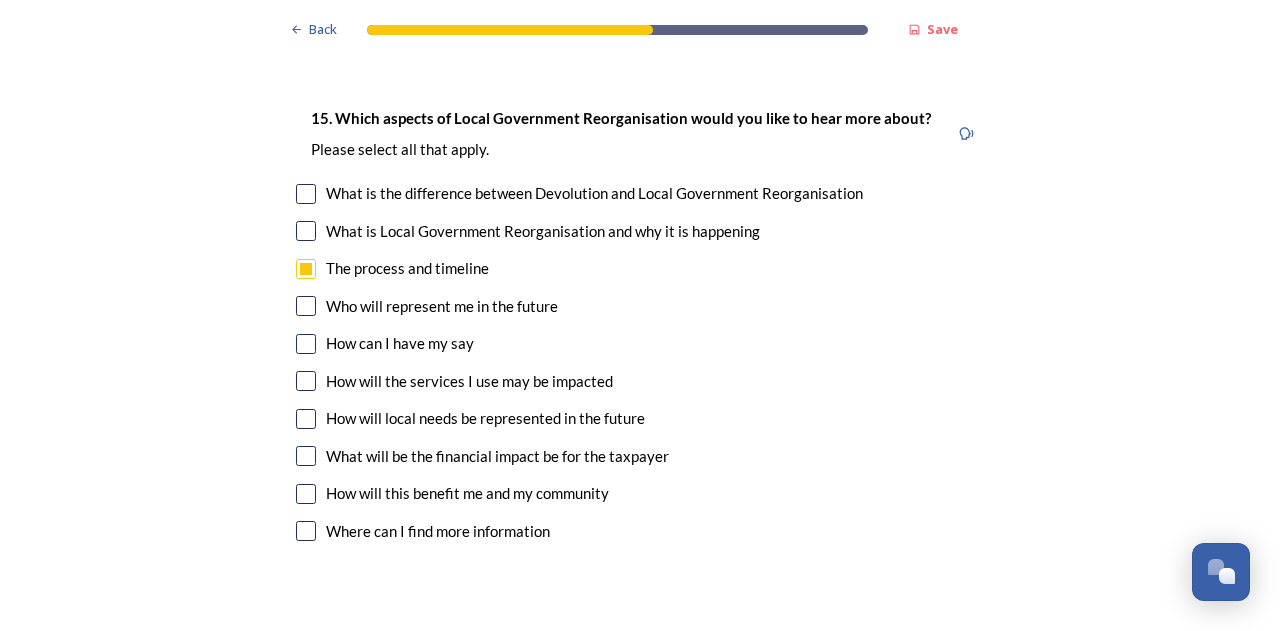 click at bounding box center (306, 456) 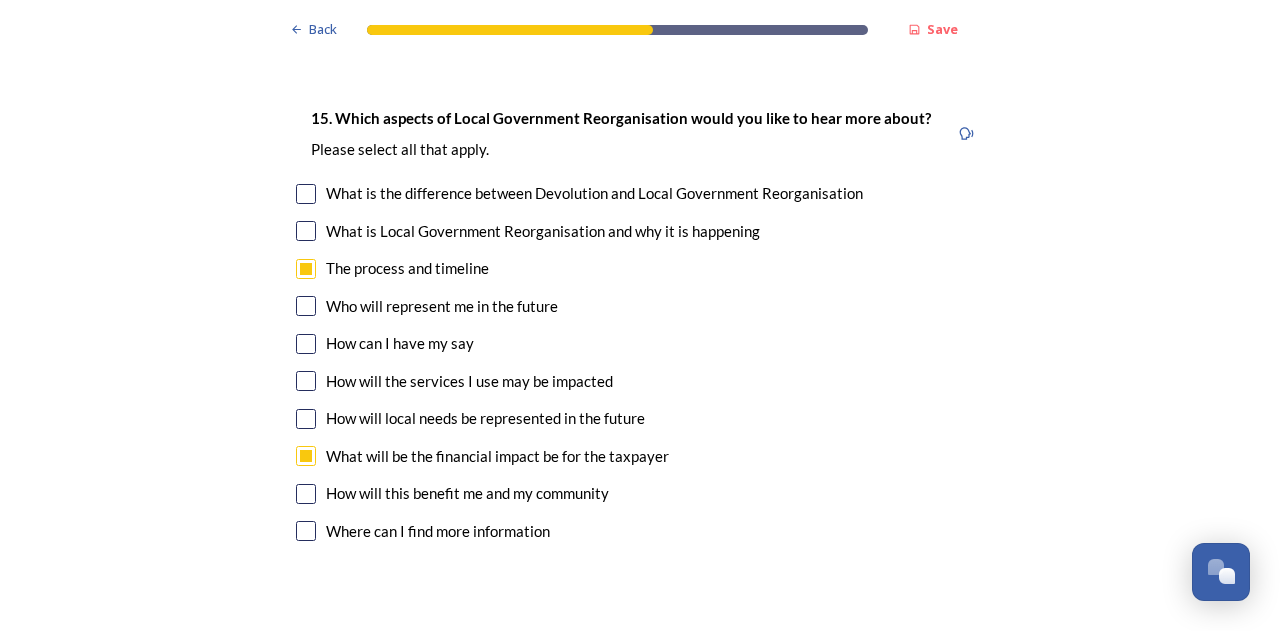 click at bounding box center (306, 494) 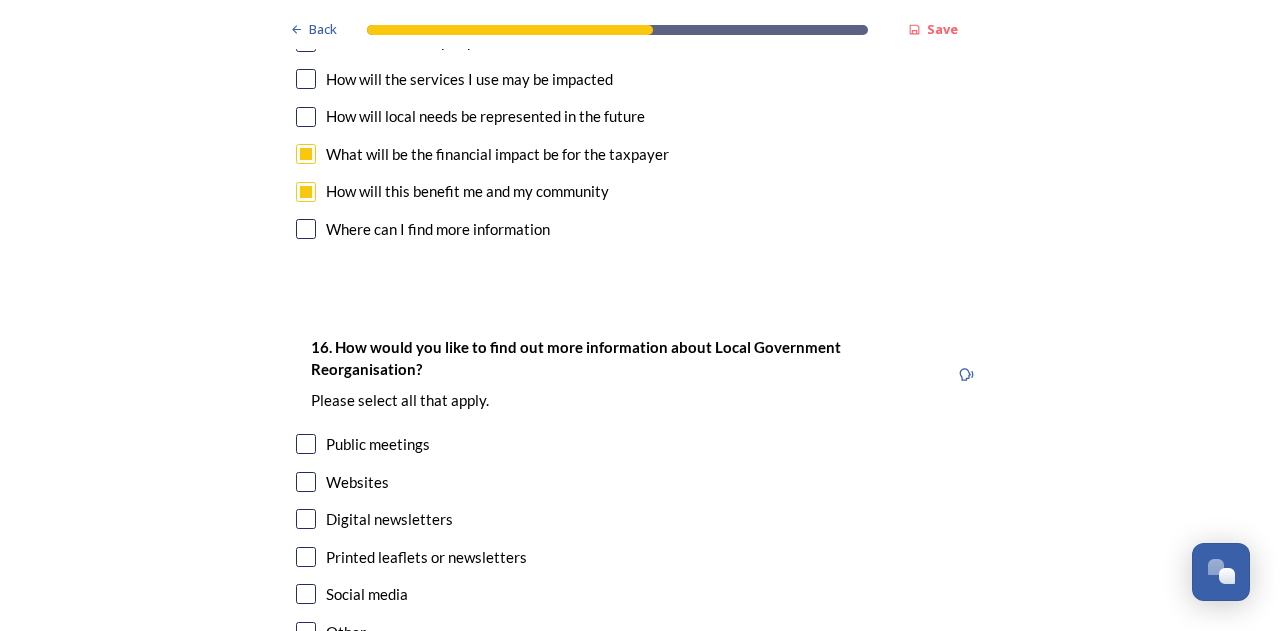 scroll, scrollTop: 5805, scrollLeft: 0, axis: vertical 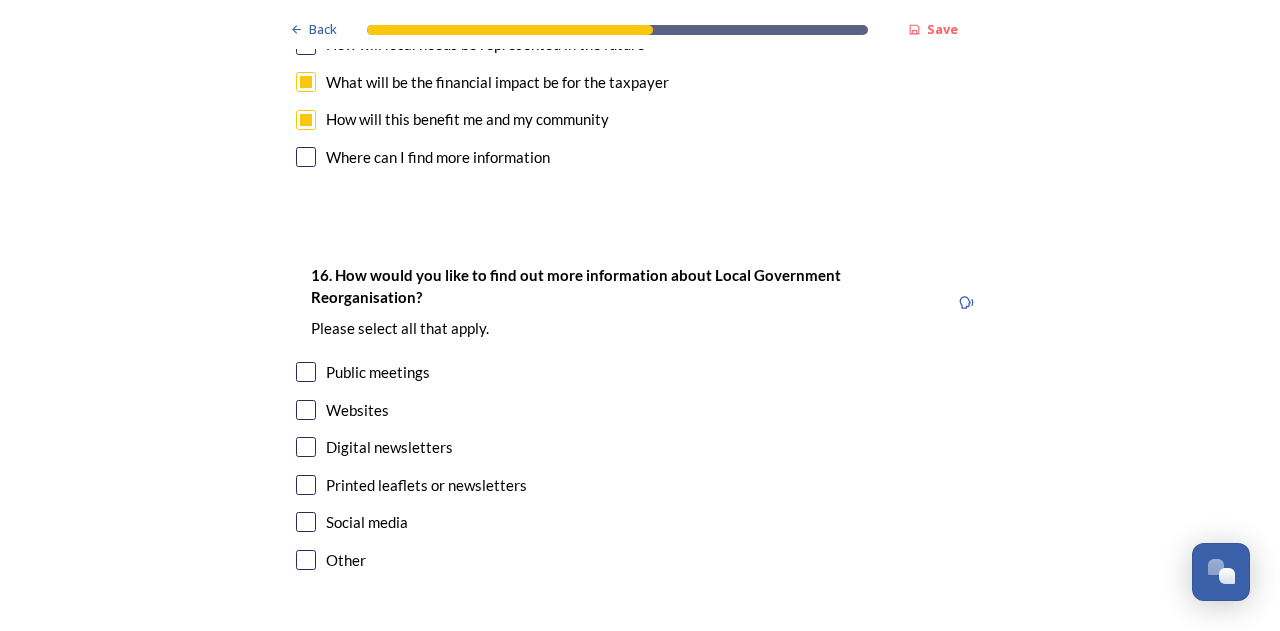 click at bounding box center (306, 410) 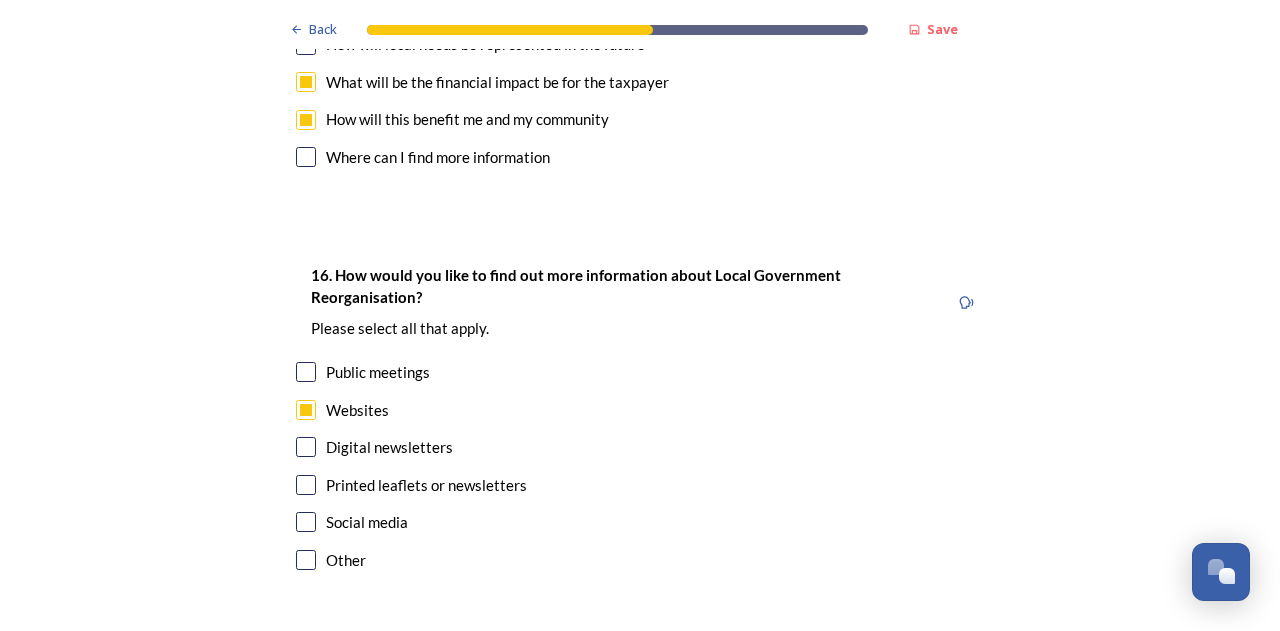 click at bounding box center (306, 447) 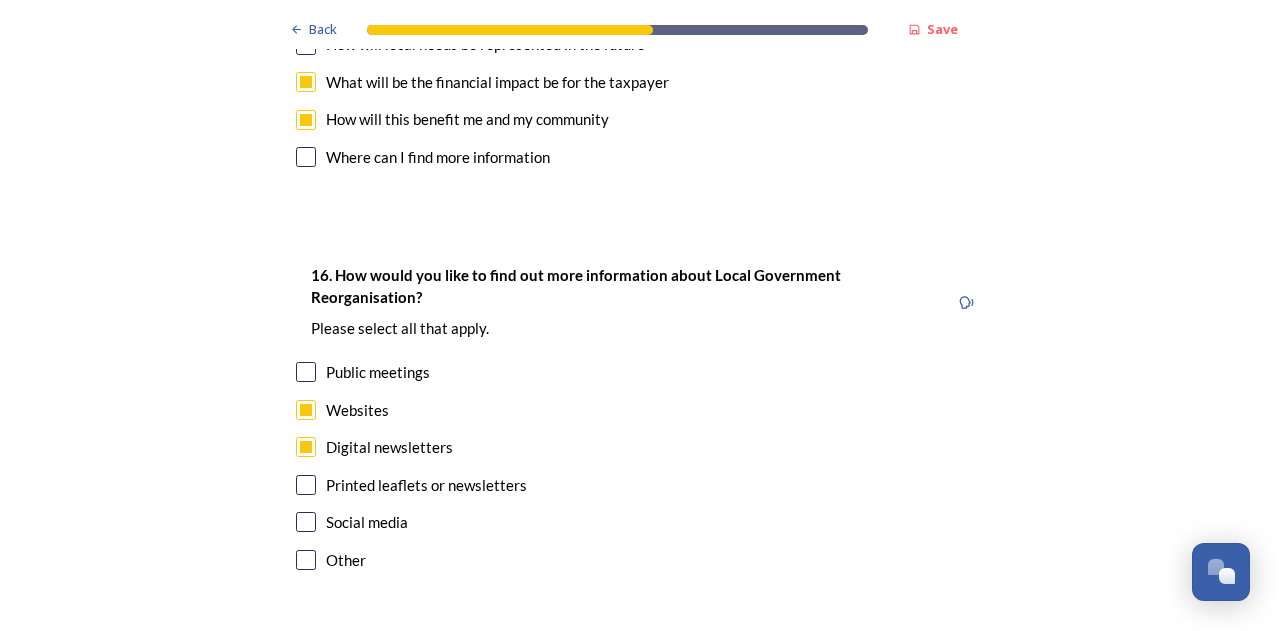 scroll, scrollTop: 5983, scrollLeft: 0, axis: vertical 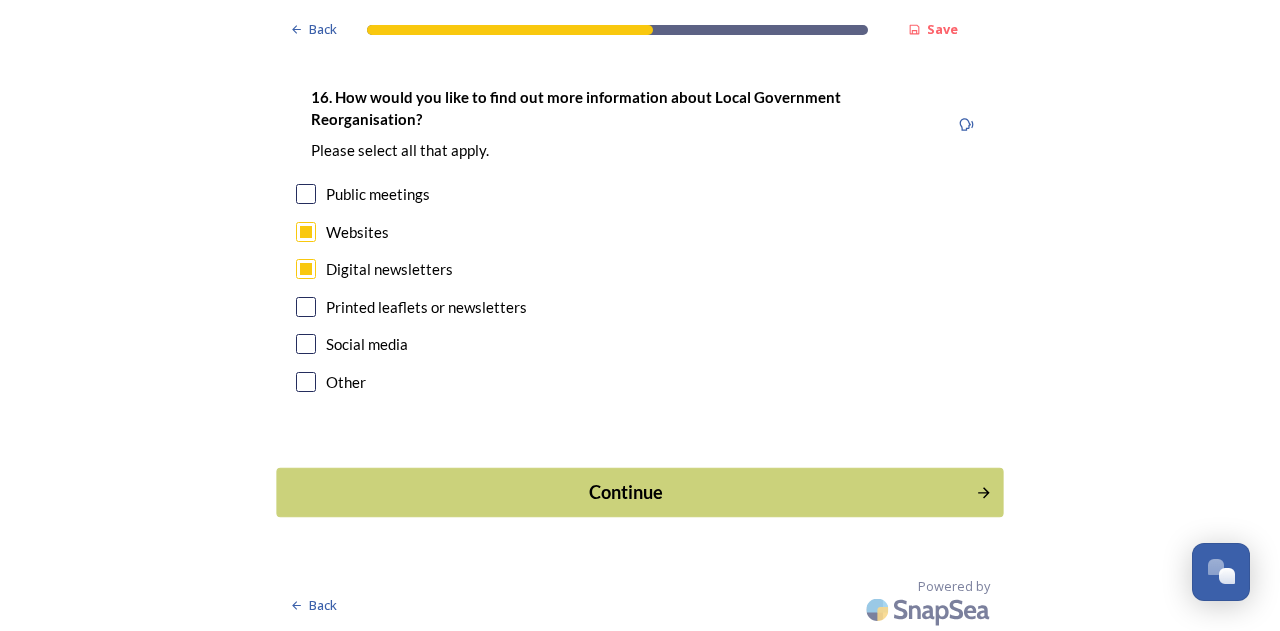 click on "Continue" at bounding box center (626, 492) 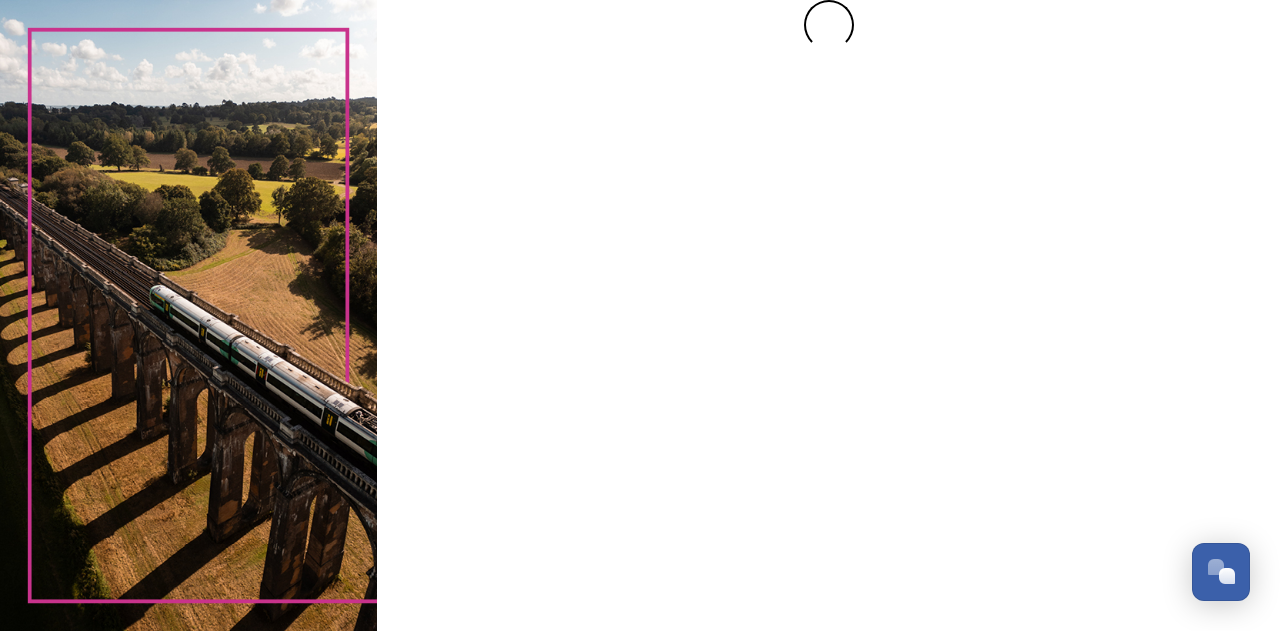 scroll, scrollTop: 0, scrollLeft: 0, axis: both 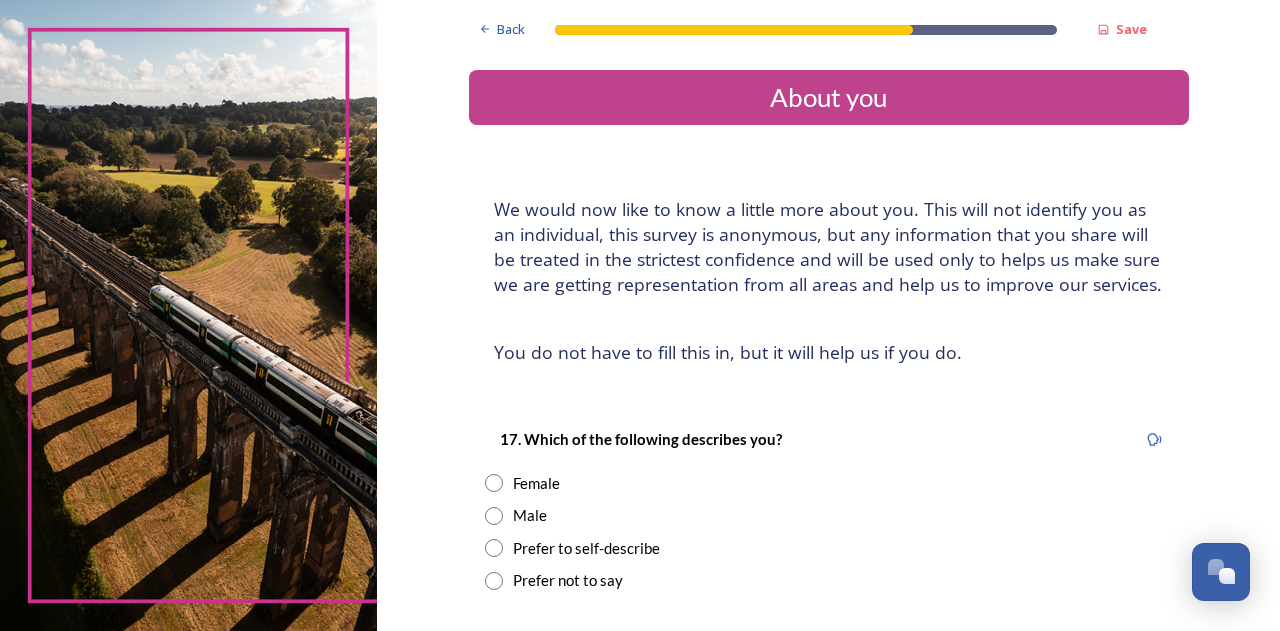 click on "17. Which of the following describes you?  Female Male Prefer to self-describe Prefer not to say" at bounding box center (829, 509) 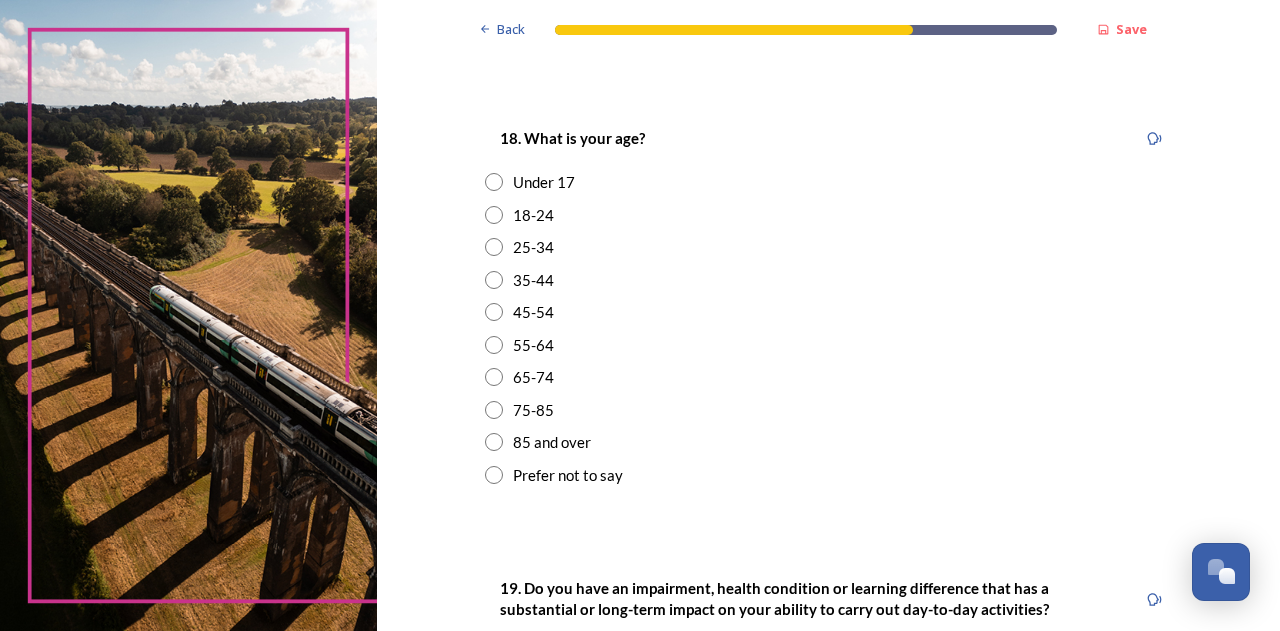 scroll, scrollTop: 563, scrollLeft: 0, axis: vertical 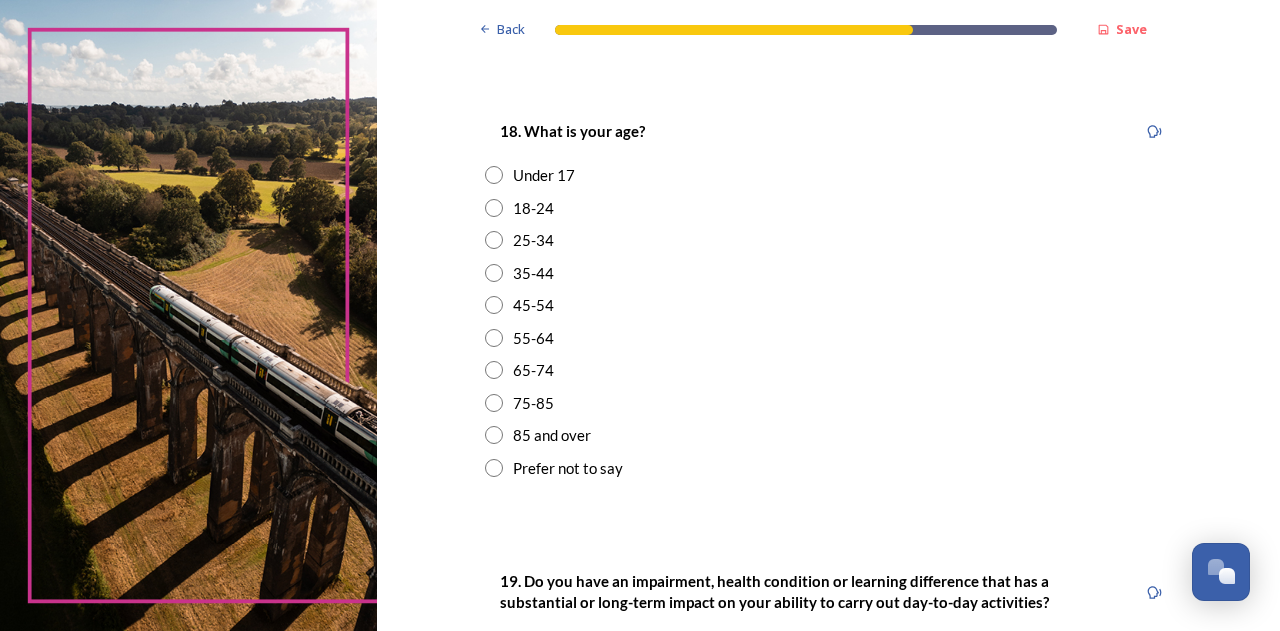click at bounding box center (494, 370) 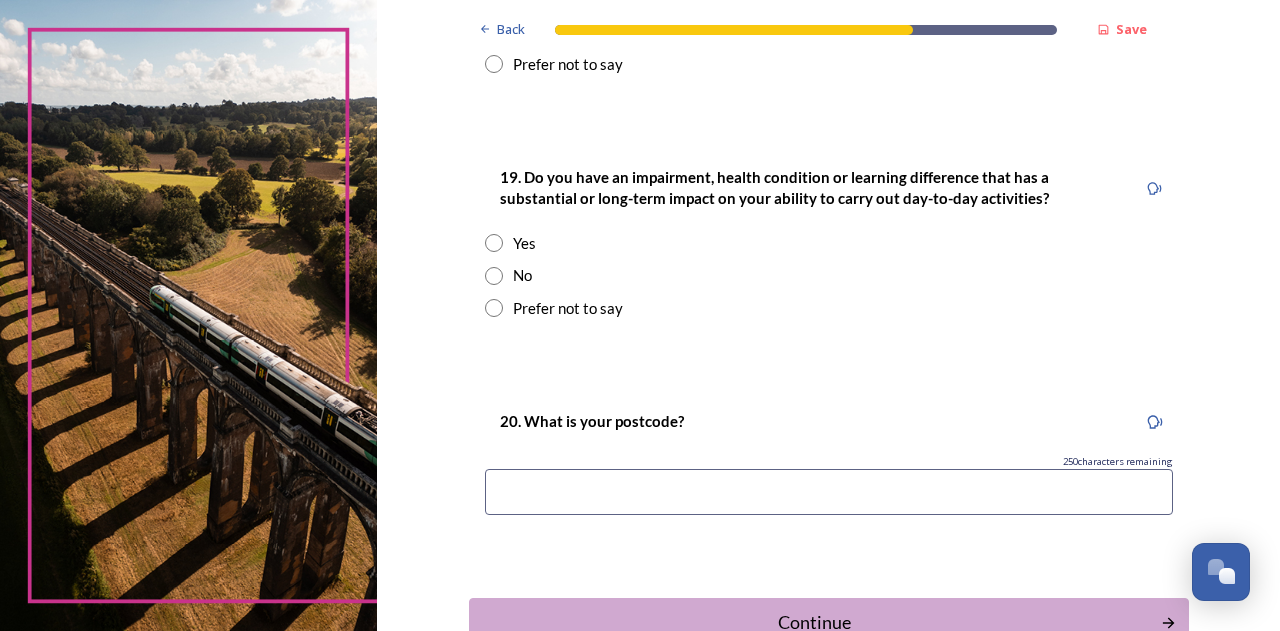 scroll, scrollTop: 969, scrollLeft: 0, axis: vertical 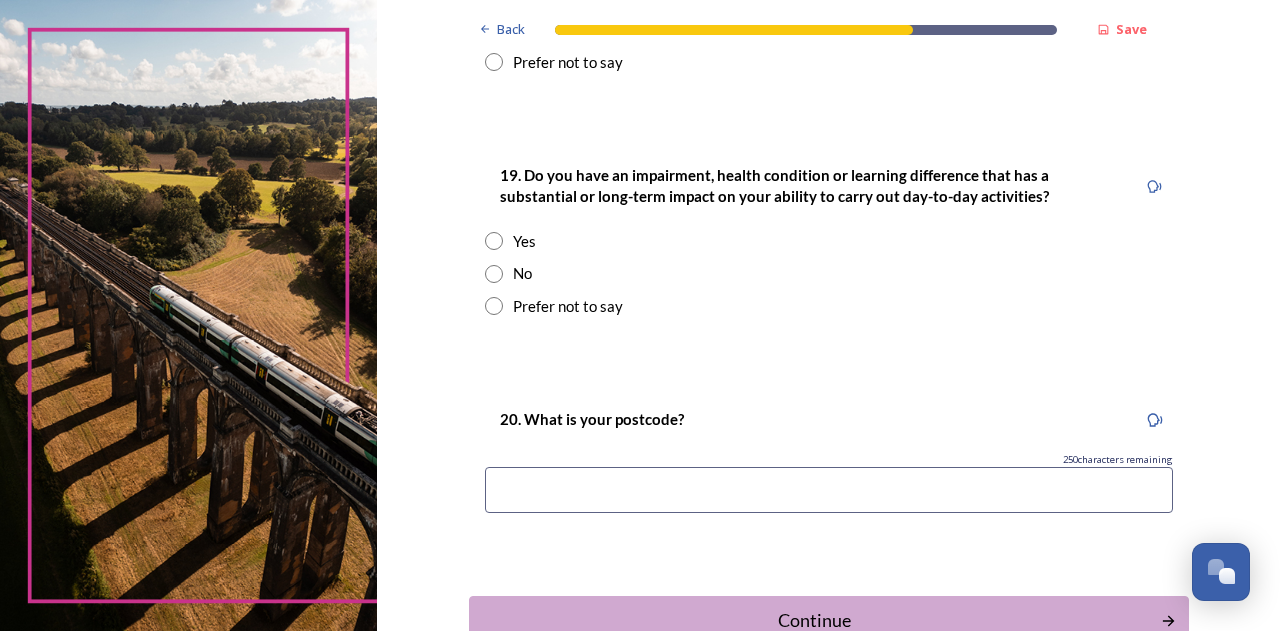 click at bounding box center (494, 274) 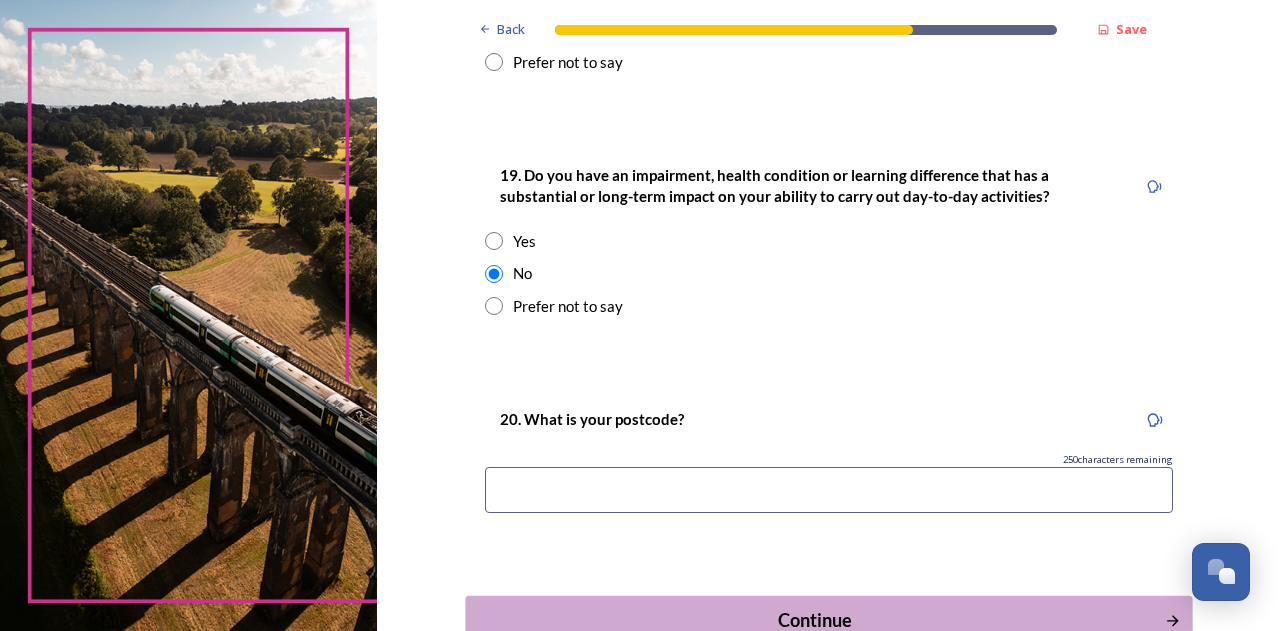 click on "Continue" at bounding box center (814, 620) 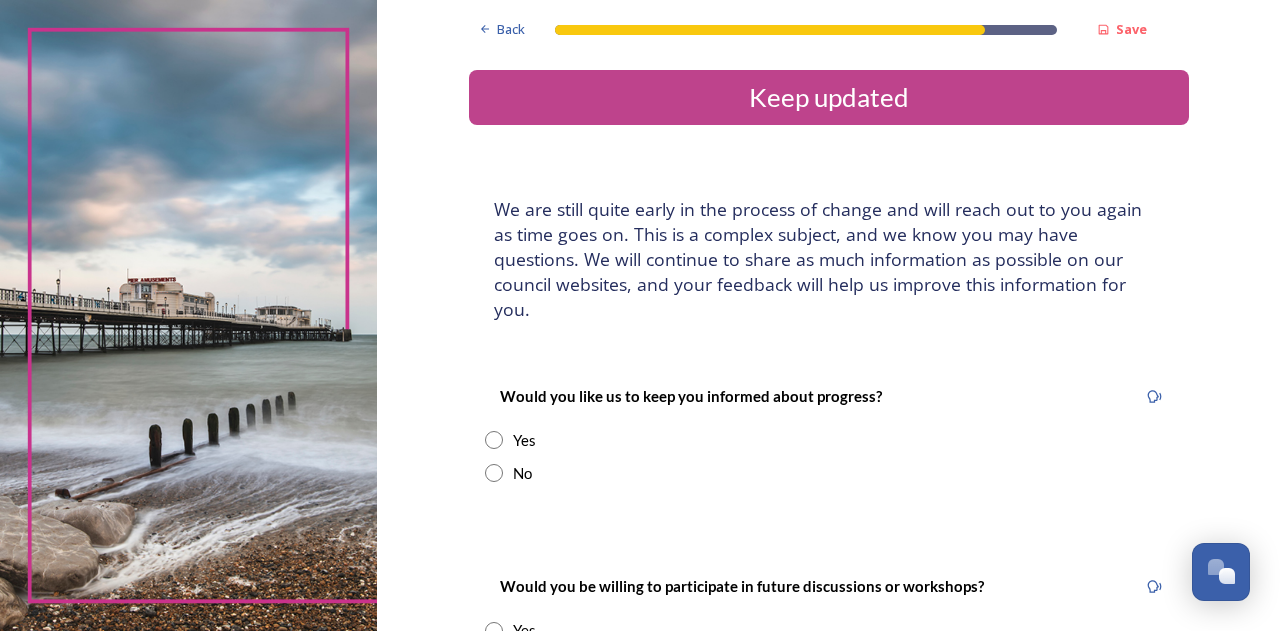 click at bounding box center (494, 473) 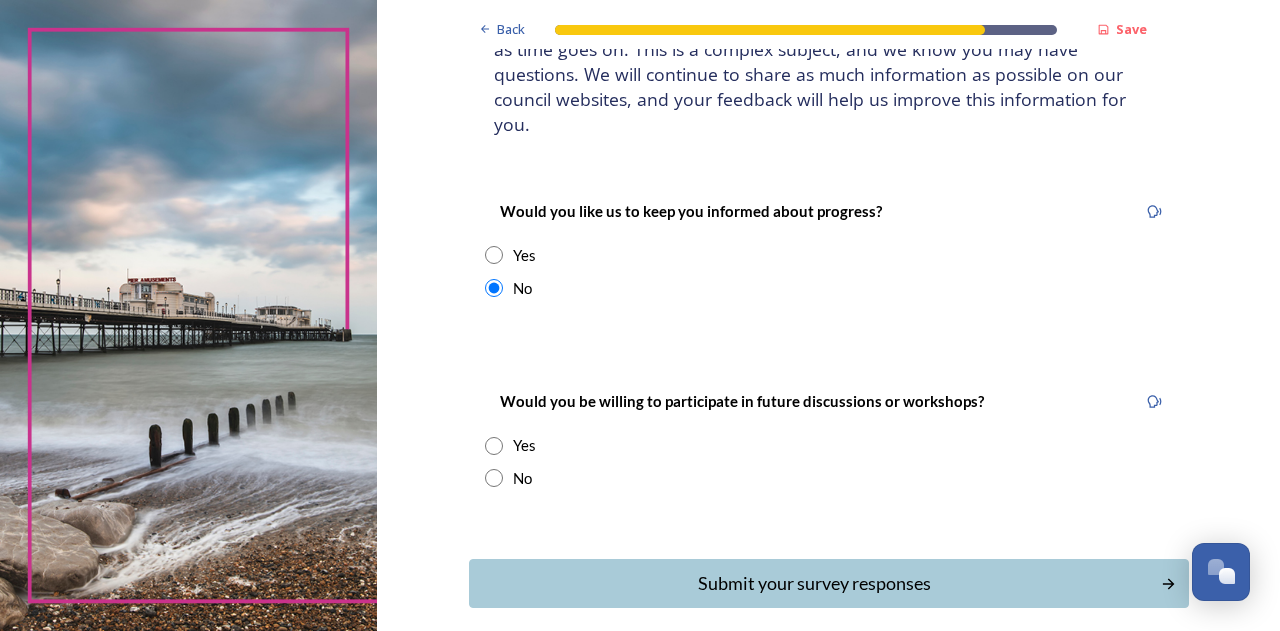scroll, scrollTop: 205, scrollLeft: 0, axis: vertical 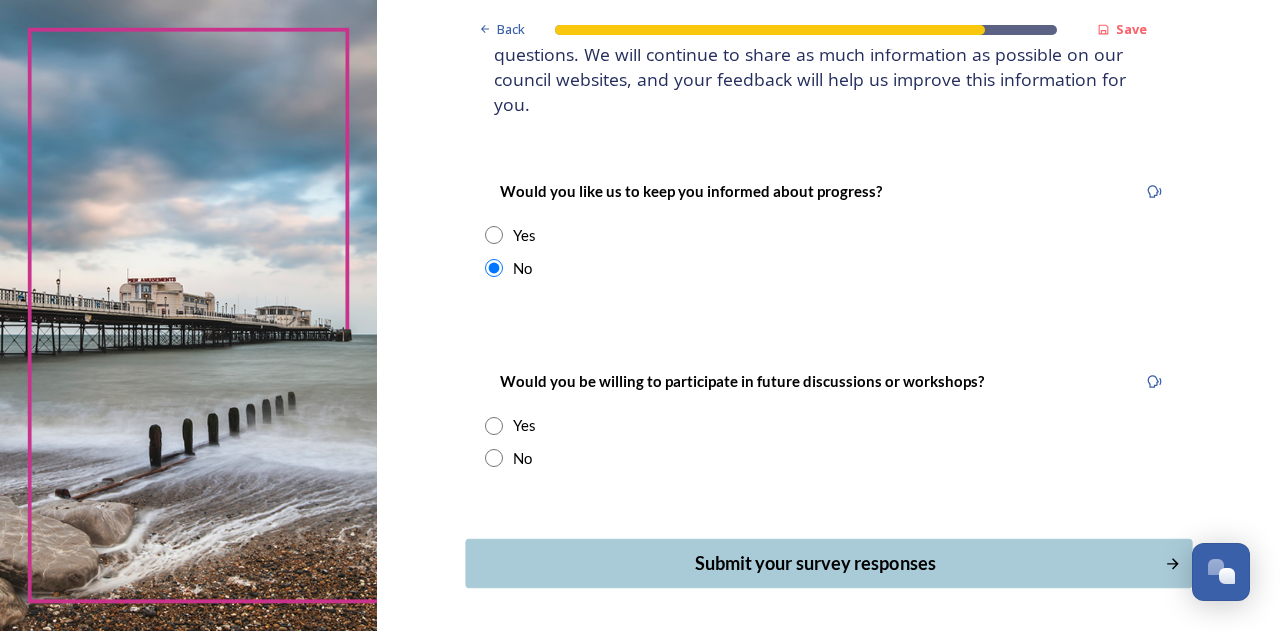 click on "Submit your survey responses" at bounding box center [814, 563] 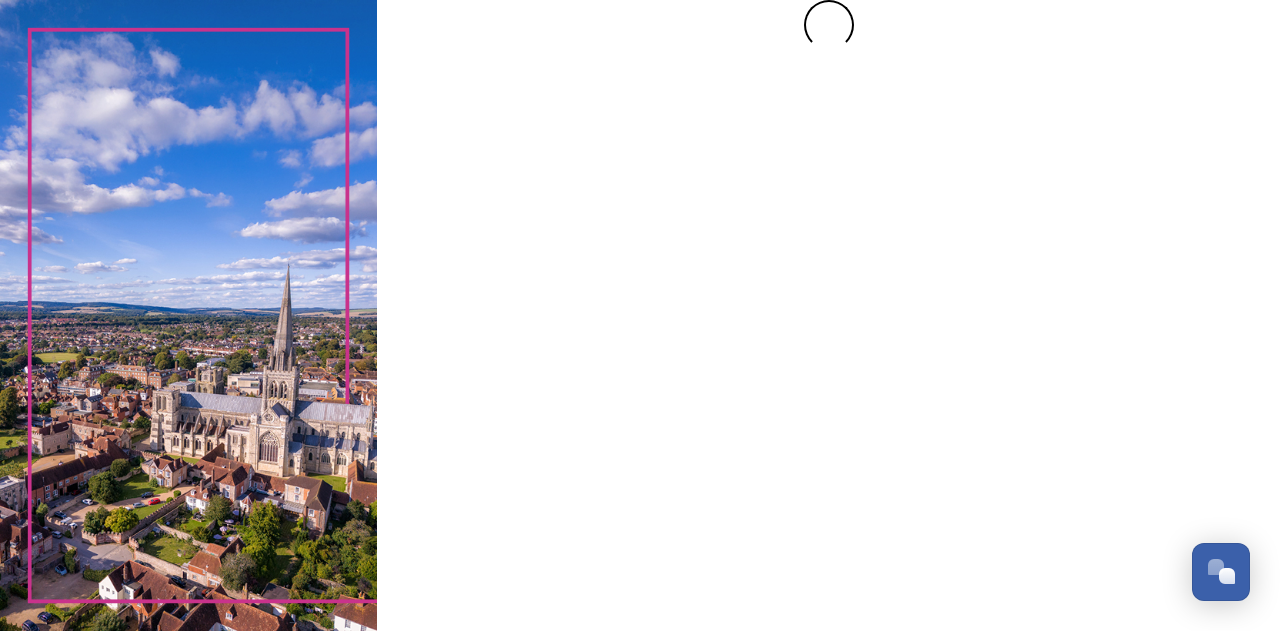 scroll, scrollTop: 0, scrollLeft: 0, axis: both 